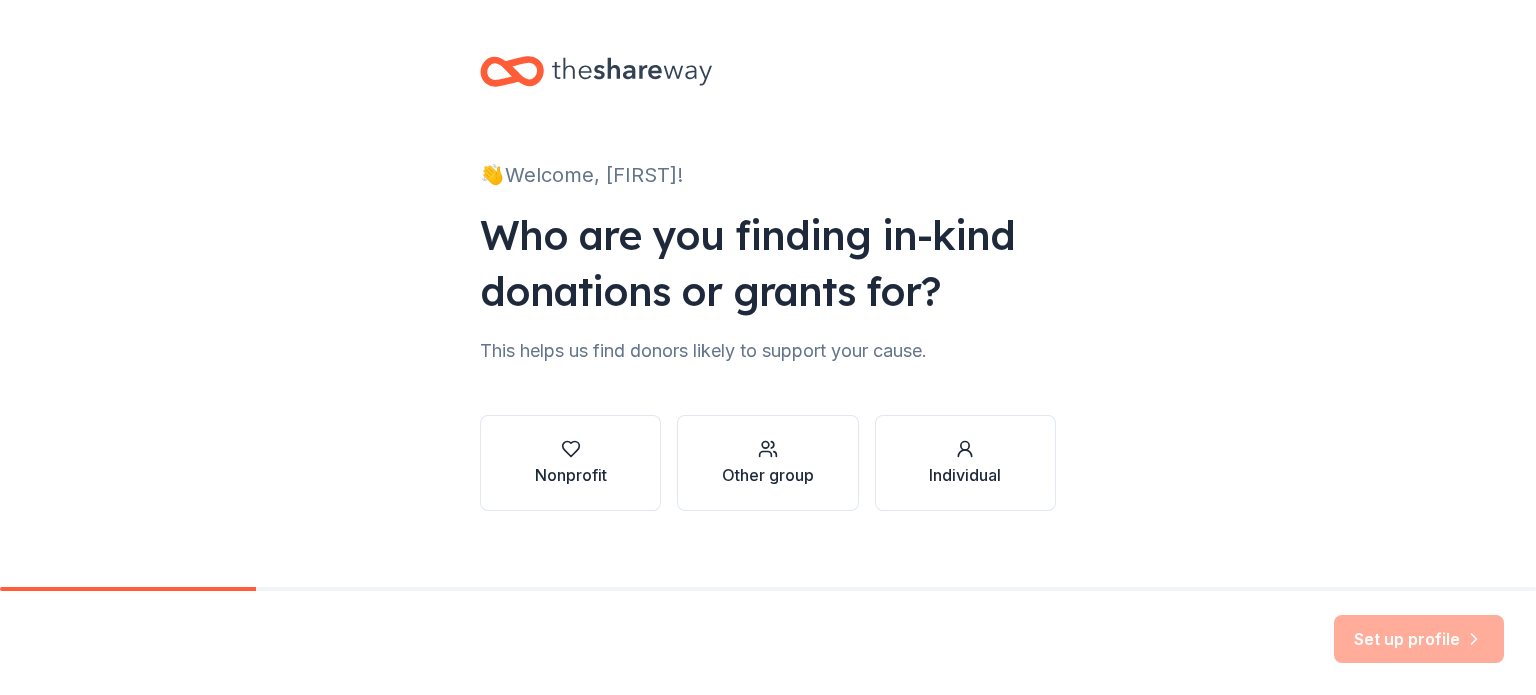 scroll, scrollTop: 0, scrollLeft: 0, axis: both 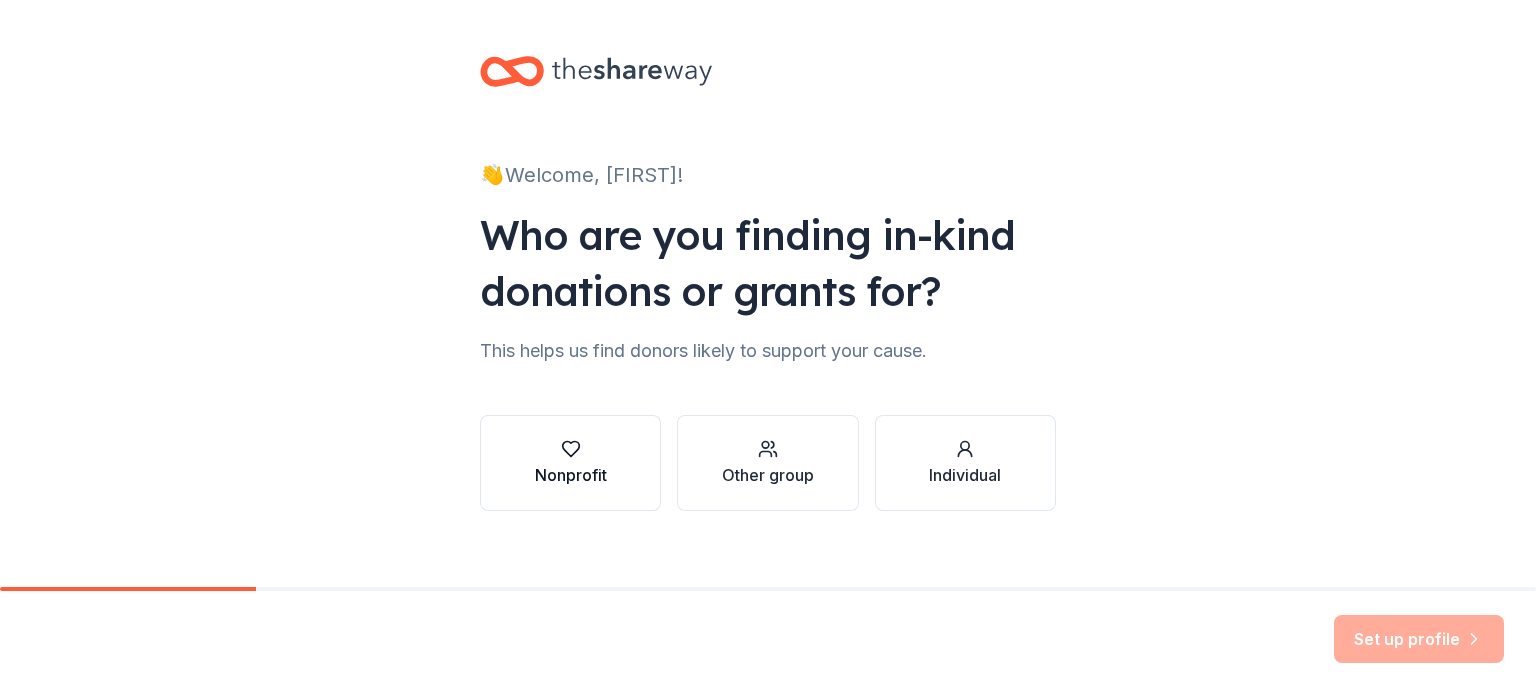 click on "Nonprofit" at bounding box center (571, 475) 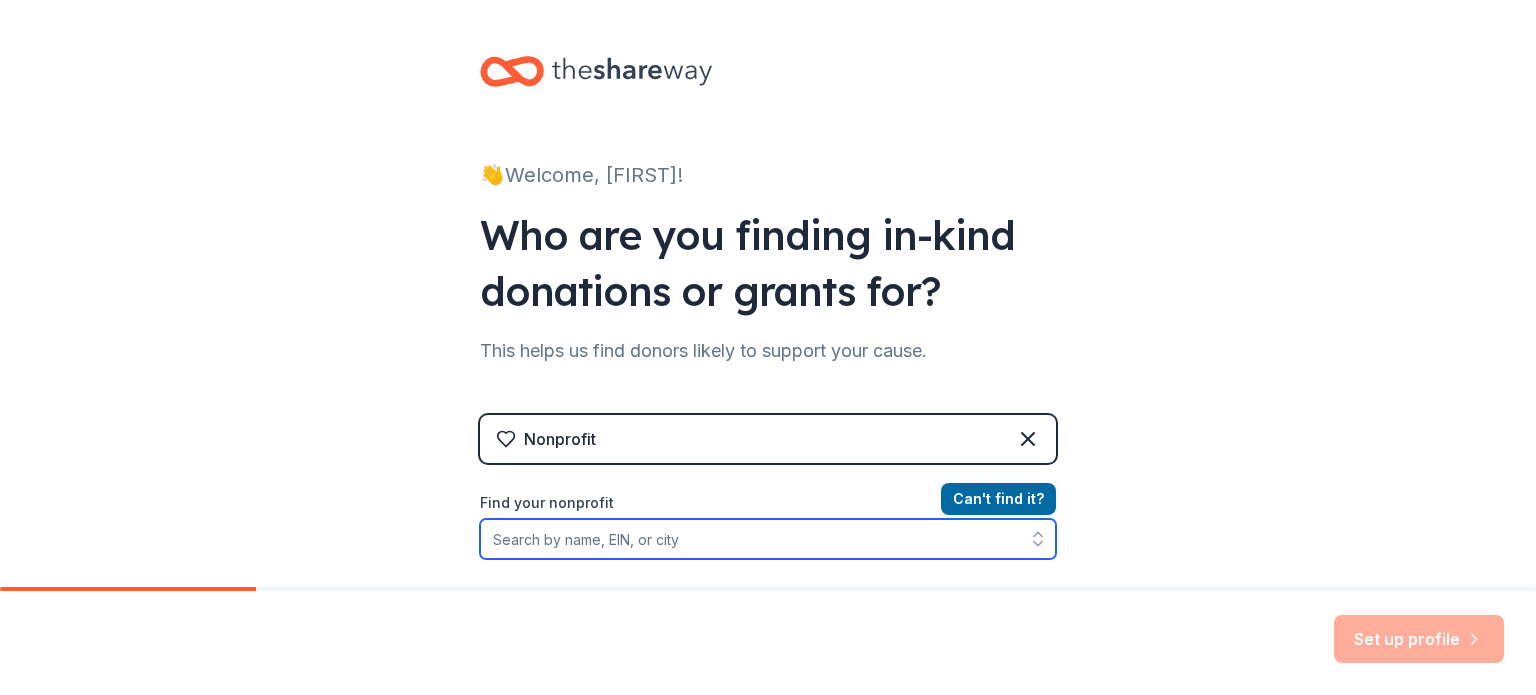 click on "Find your nonprofit" at bounding box center [768, 539] 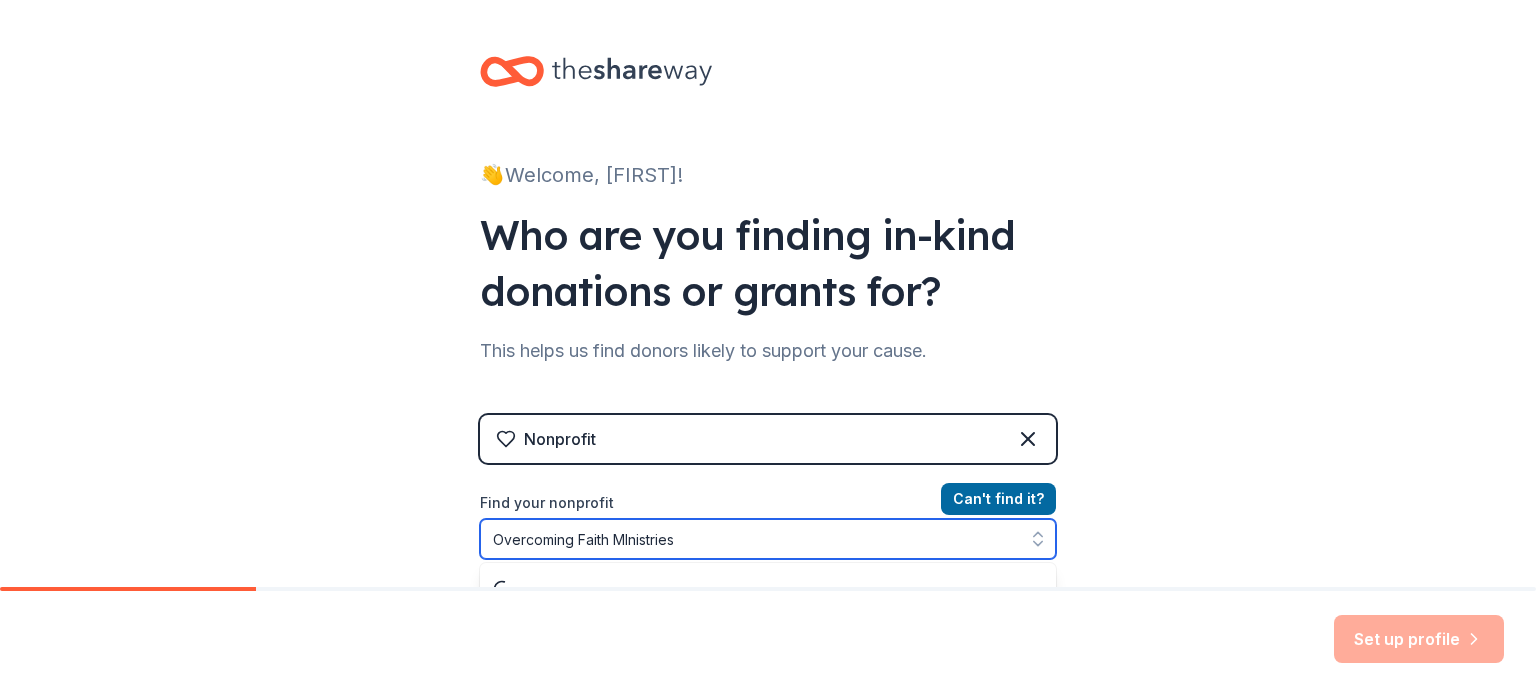 scroll, scrollTop: 72, scrollLeft: 0, axis: vertical 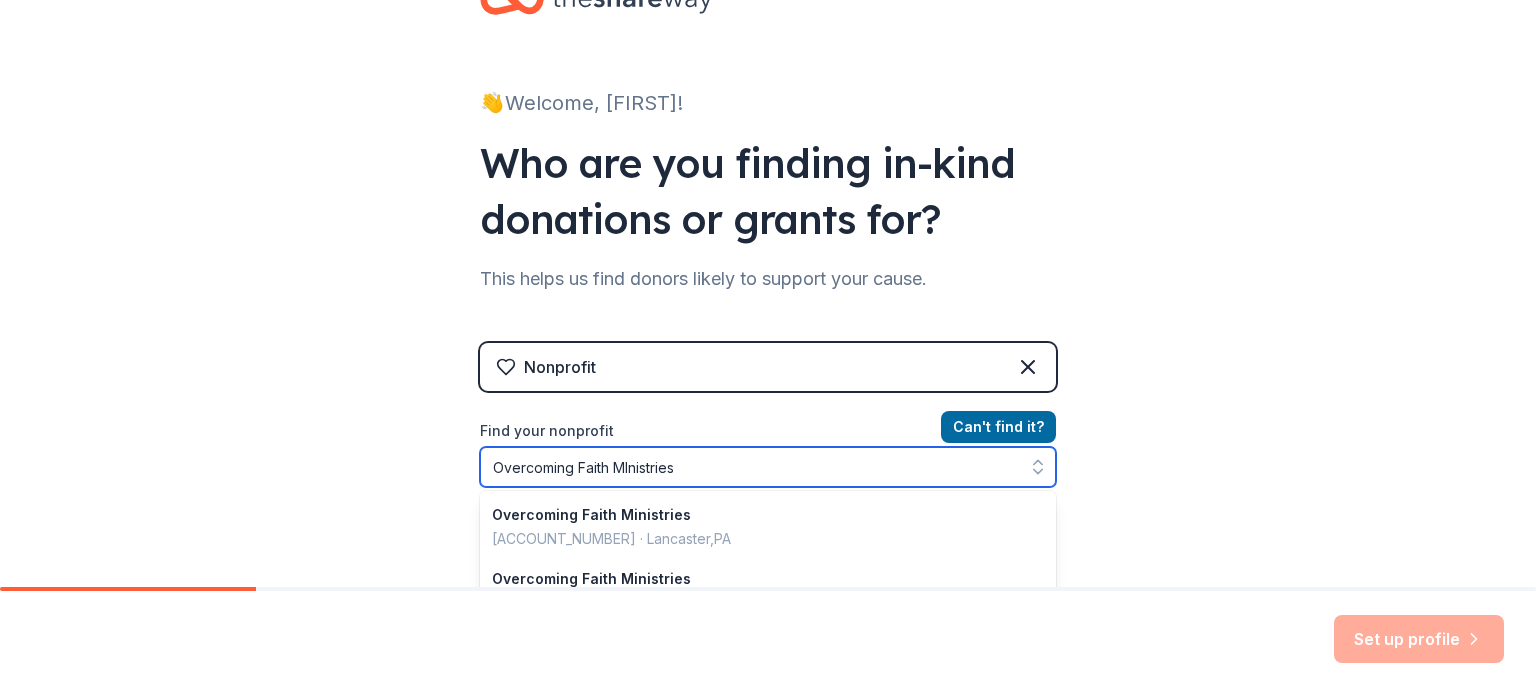 type on "Overcoming Faith Ministries" 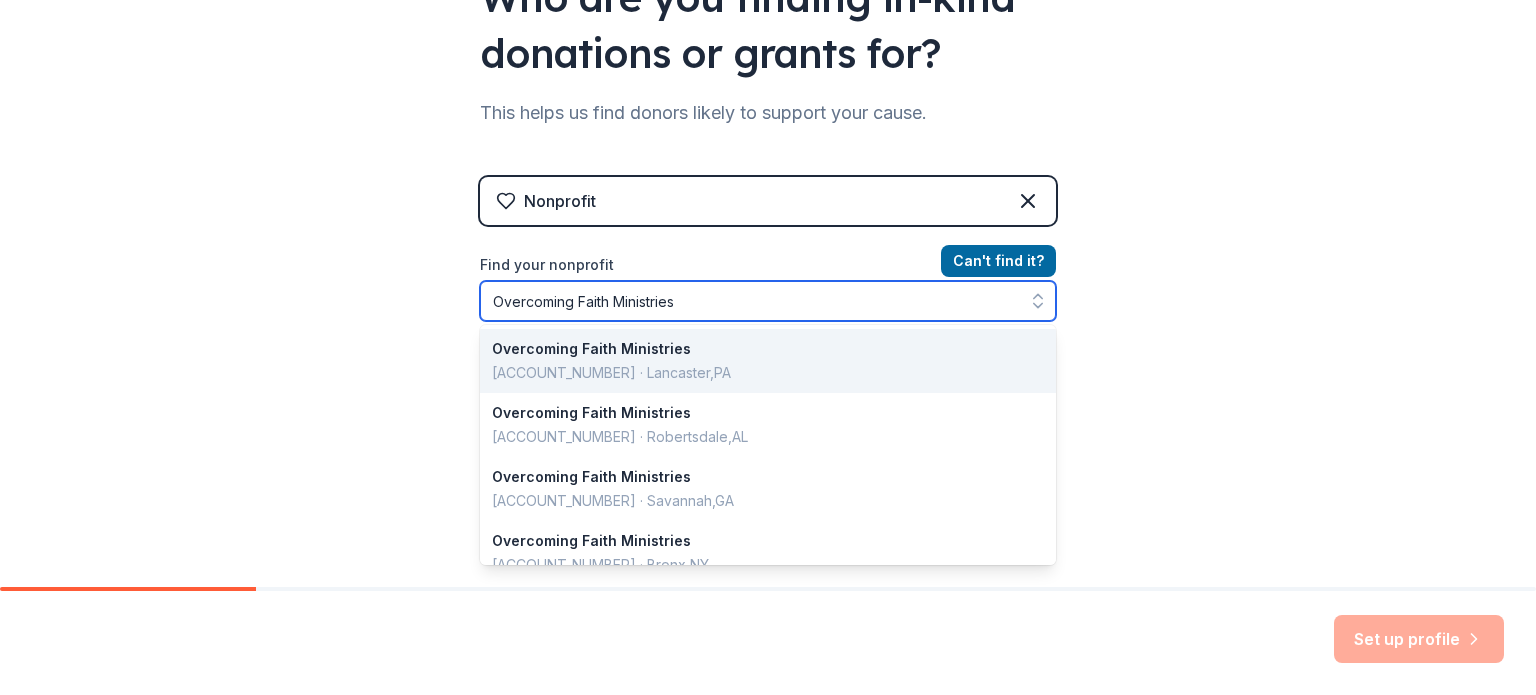scroll, scrollTop: 268, scrollLeft: 0, axis: vertical 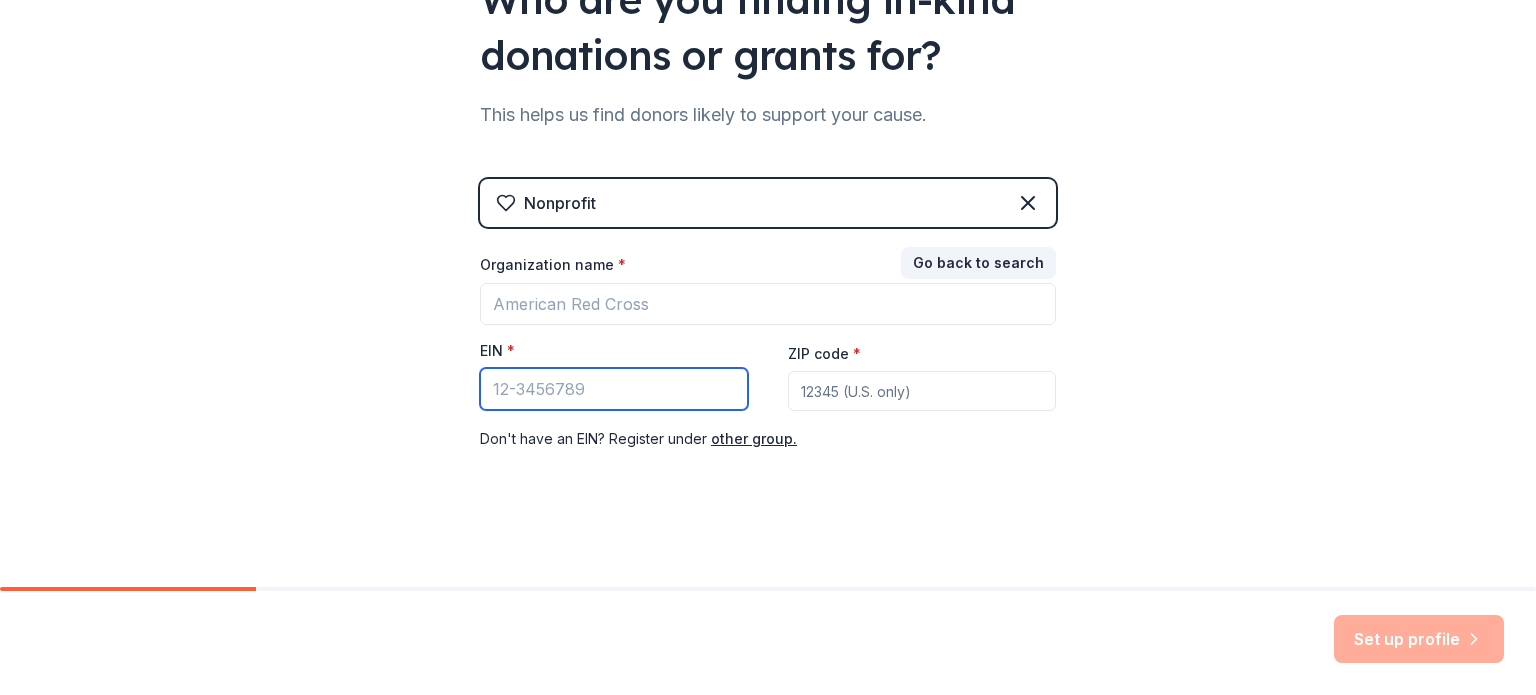 click on "EIN *" at bounding box center (614, 389) 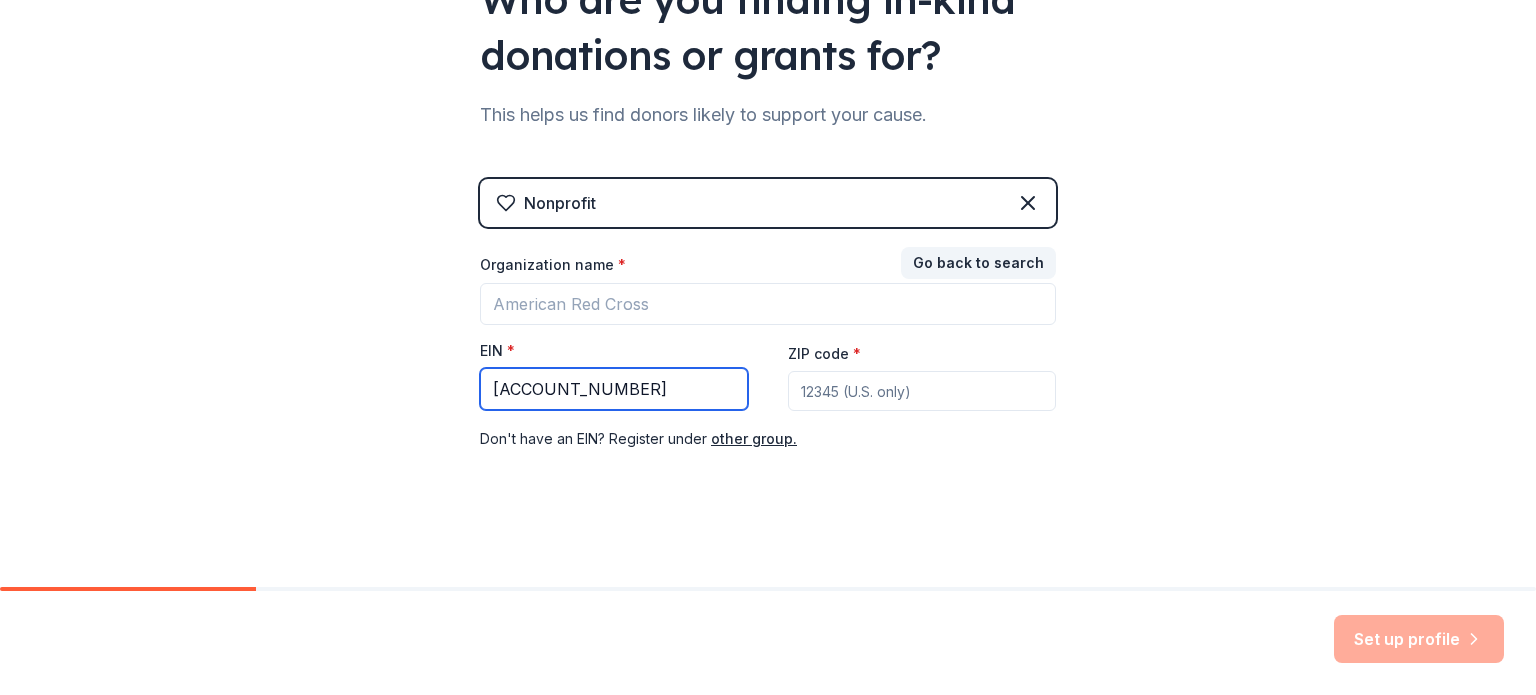 type on "[ACCOUNT_NUMBER]" 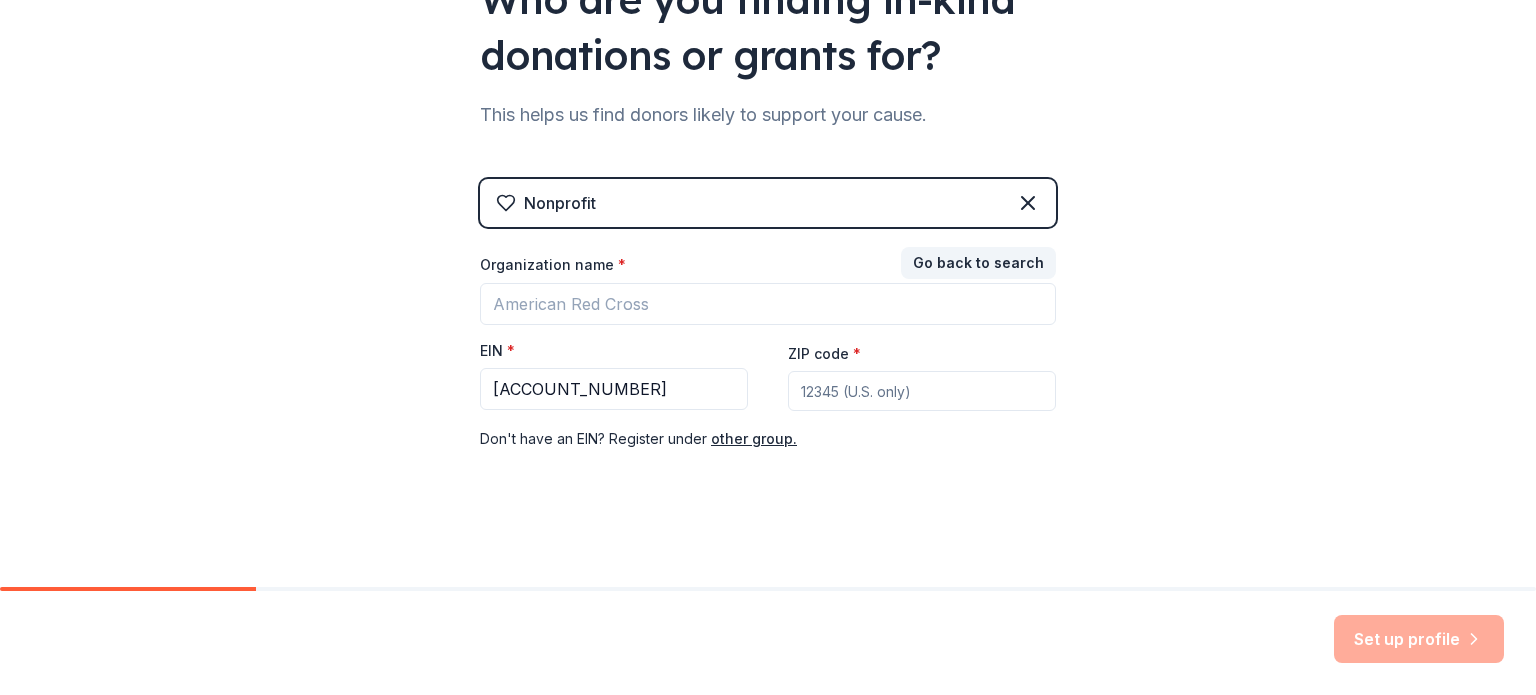 click on "ZIP code *" at bounding box center [922, 391] 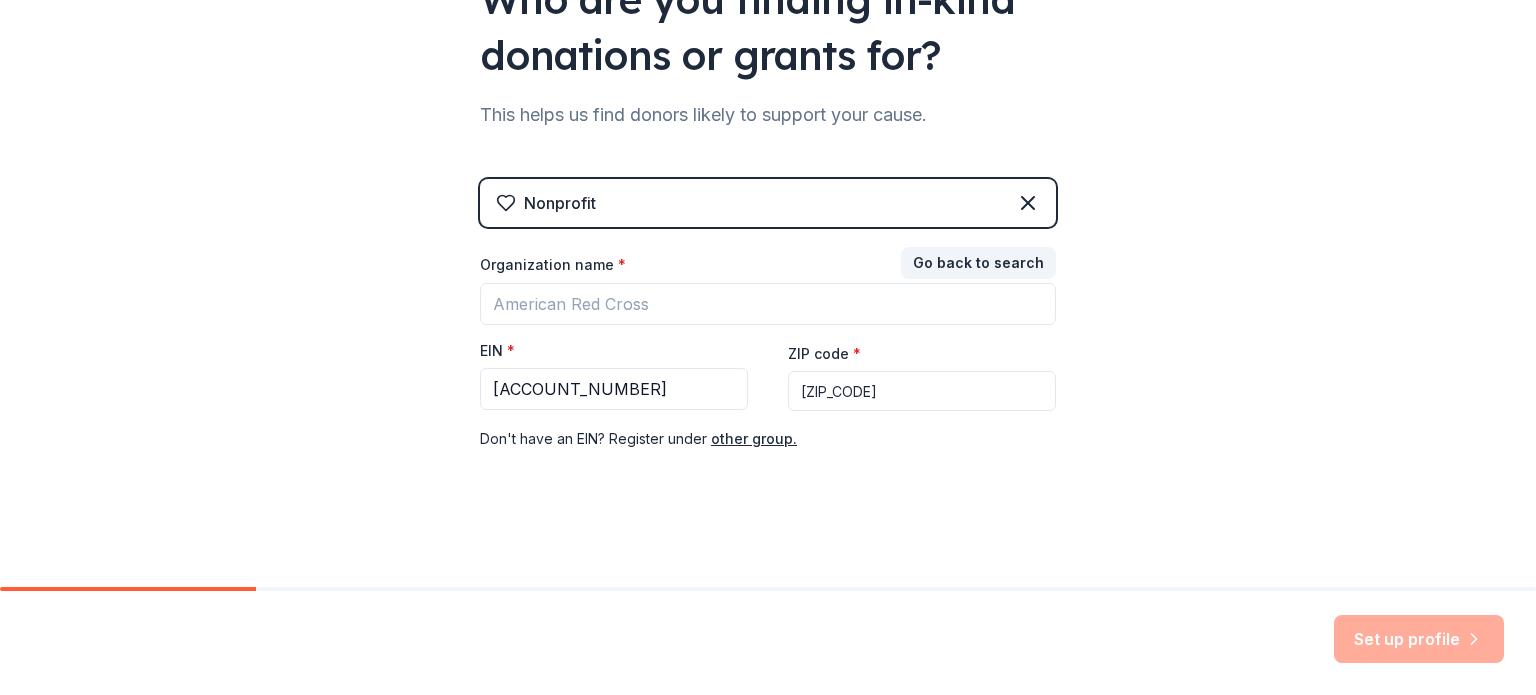 type on "[ZIP_CODE]" 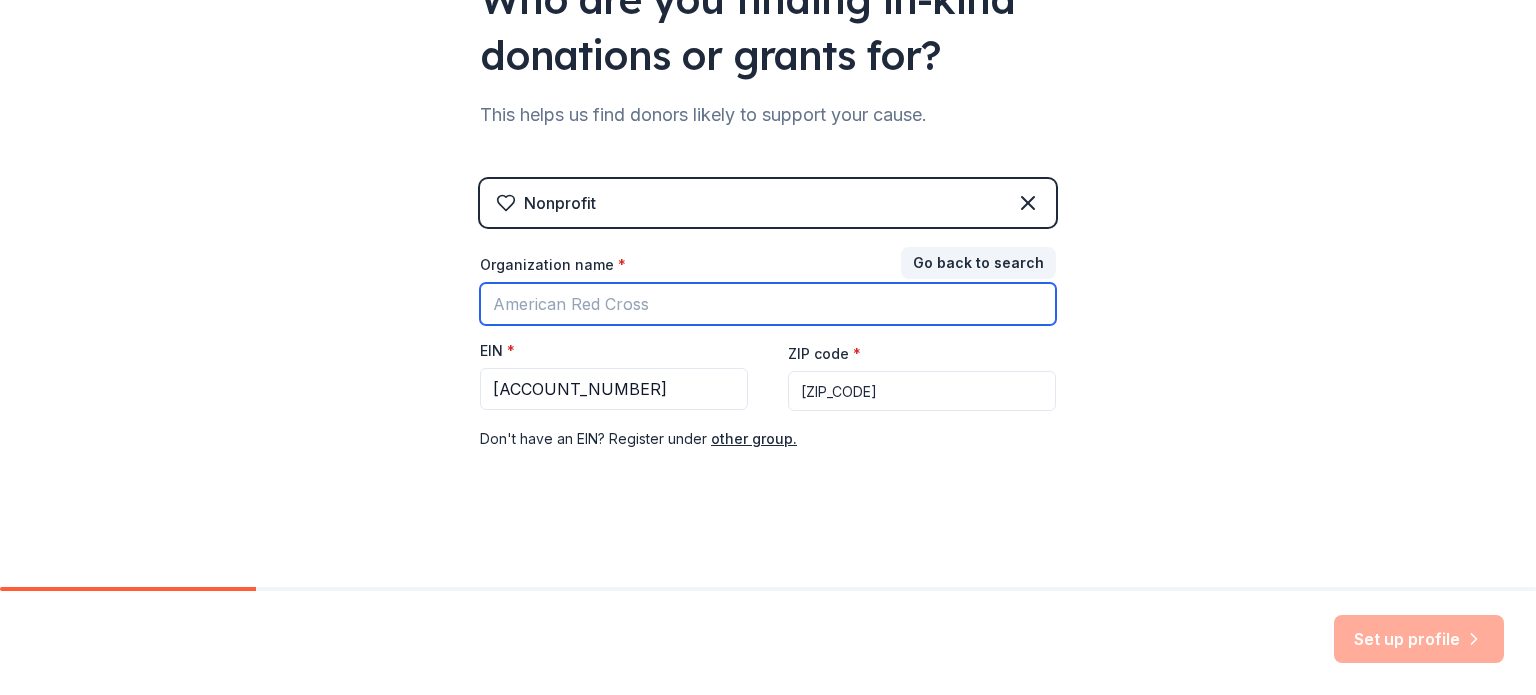 click on "Organization name *" at bounding box center (768, 304) 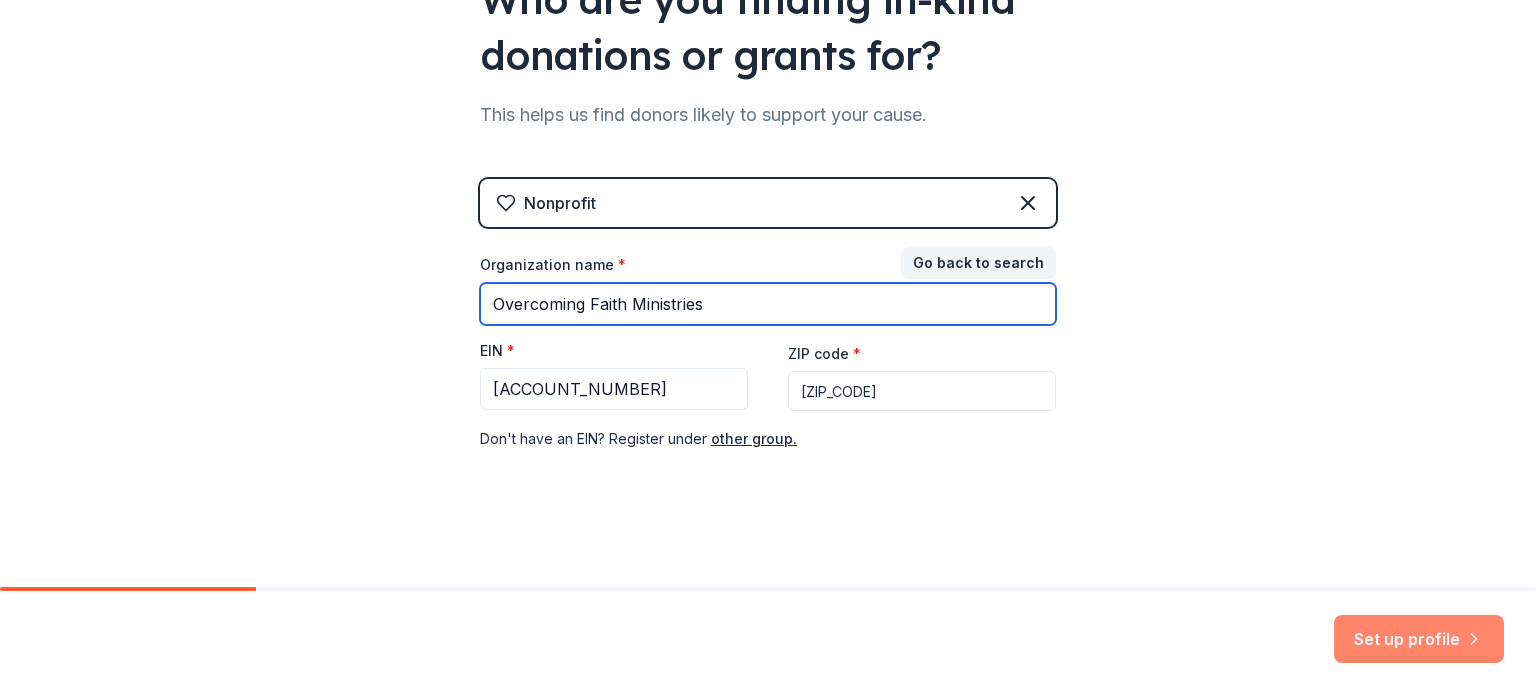 type on "Overcoming Faith Ministries" 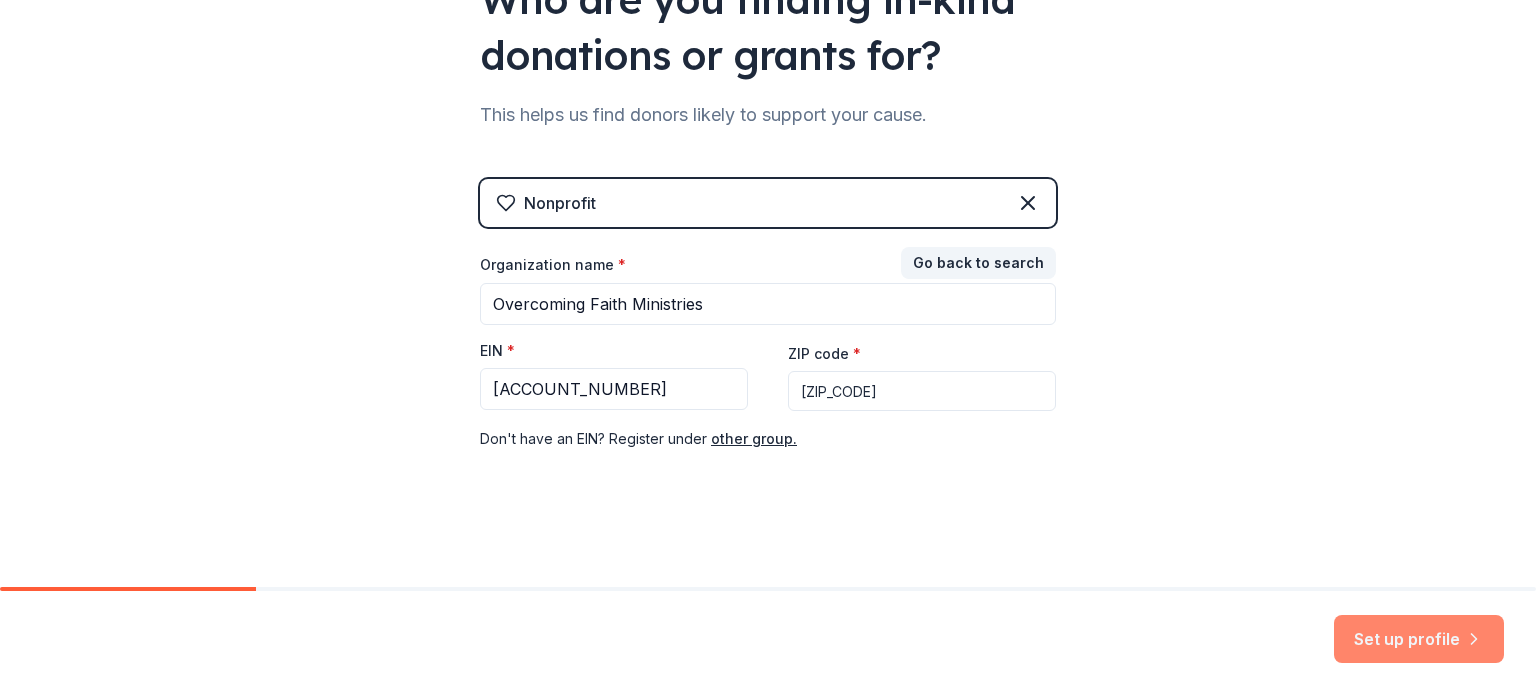 click on "Set up profile" at bounding box center [1419, 639] 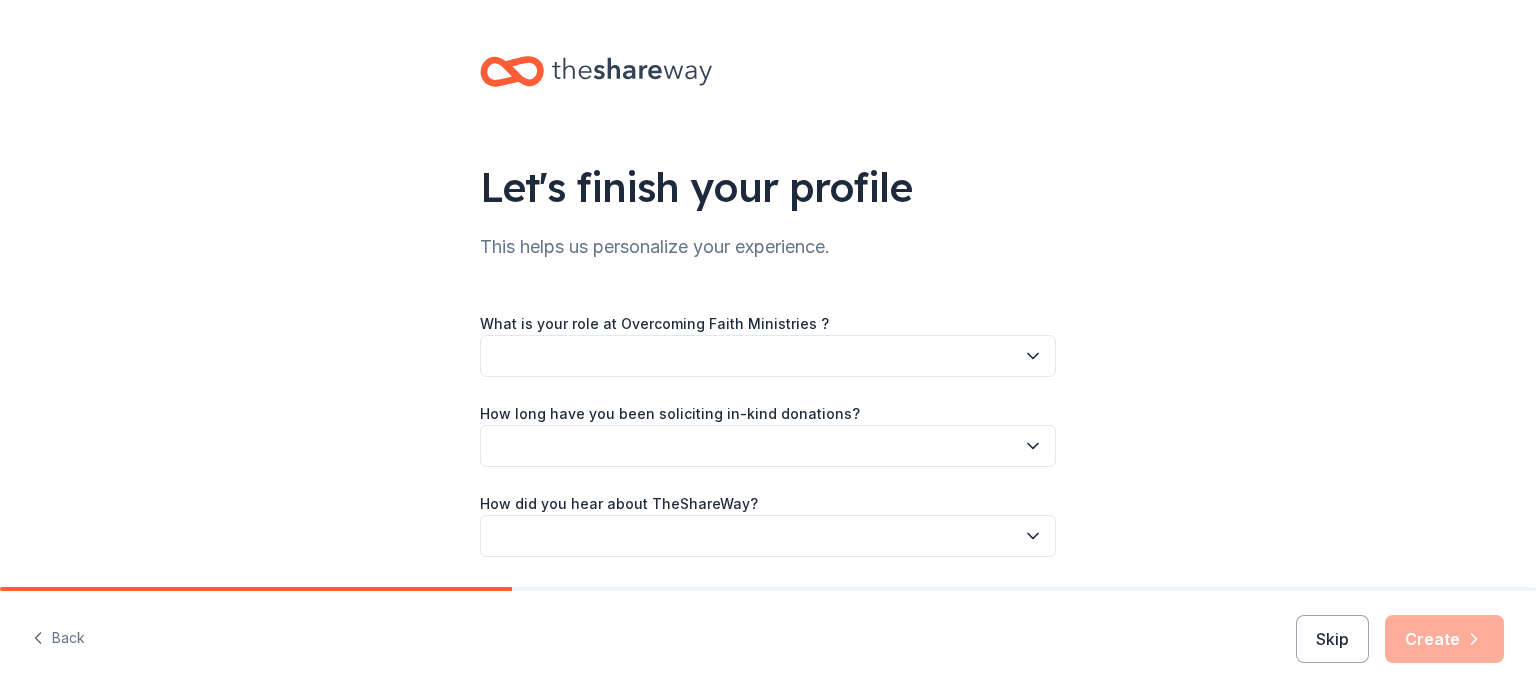 click on "What is your role at Overcoming Faith Ministries ? How long have you been soliciting in-kind donations? How did you hear about TheShareWay?" at bounding box center [768, 434] 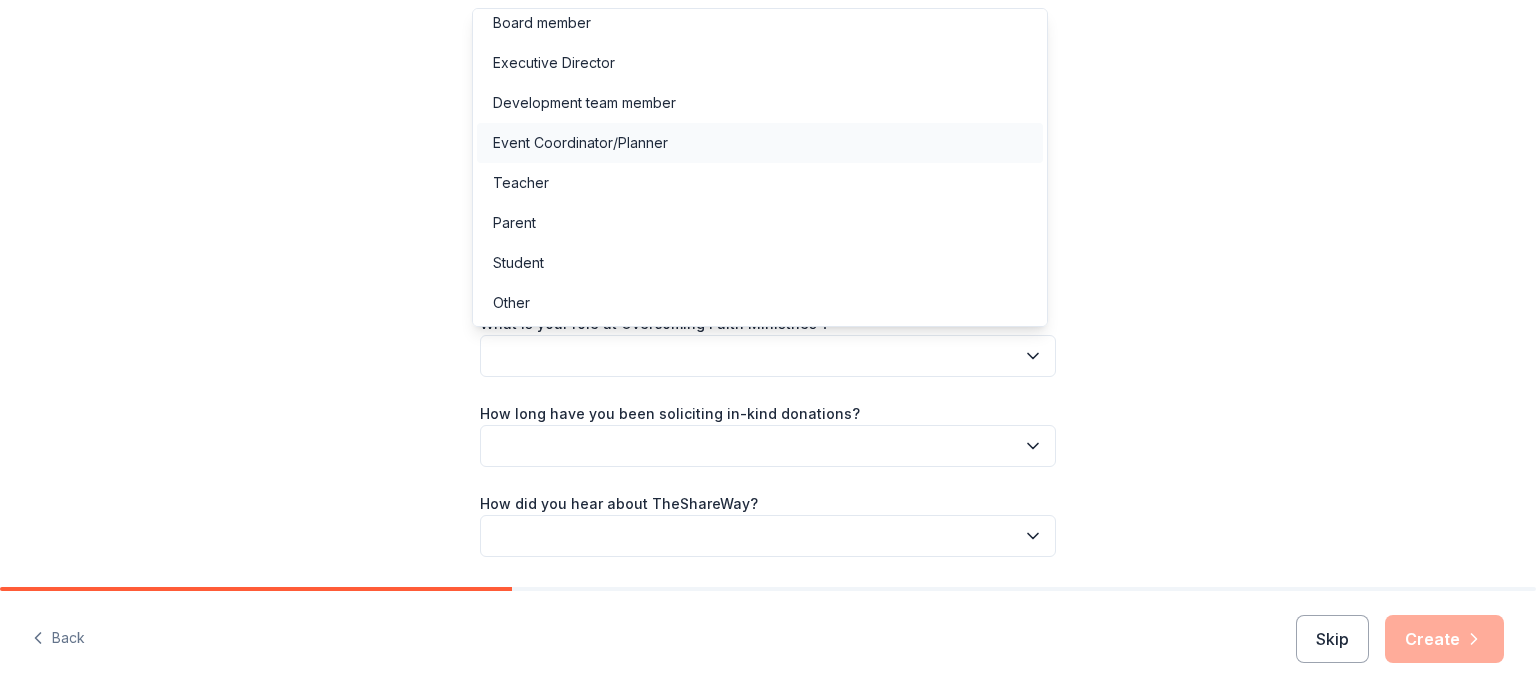 scroll, scrollTop: 0, scrollLeft: 0, axis: both 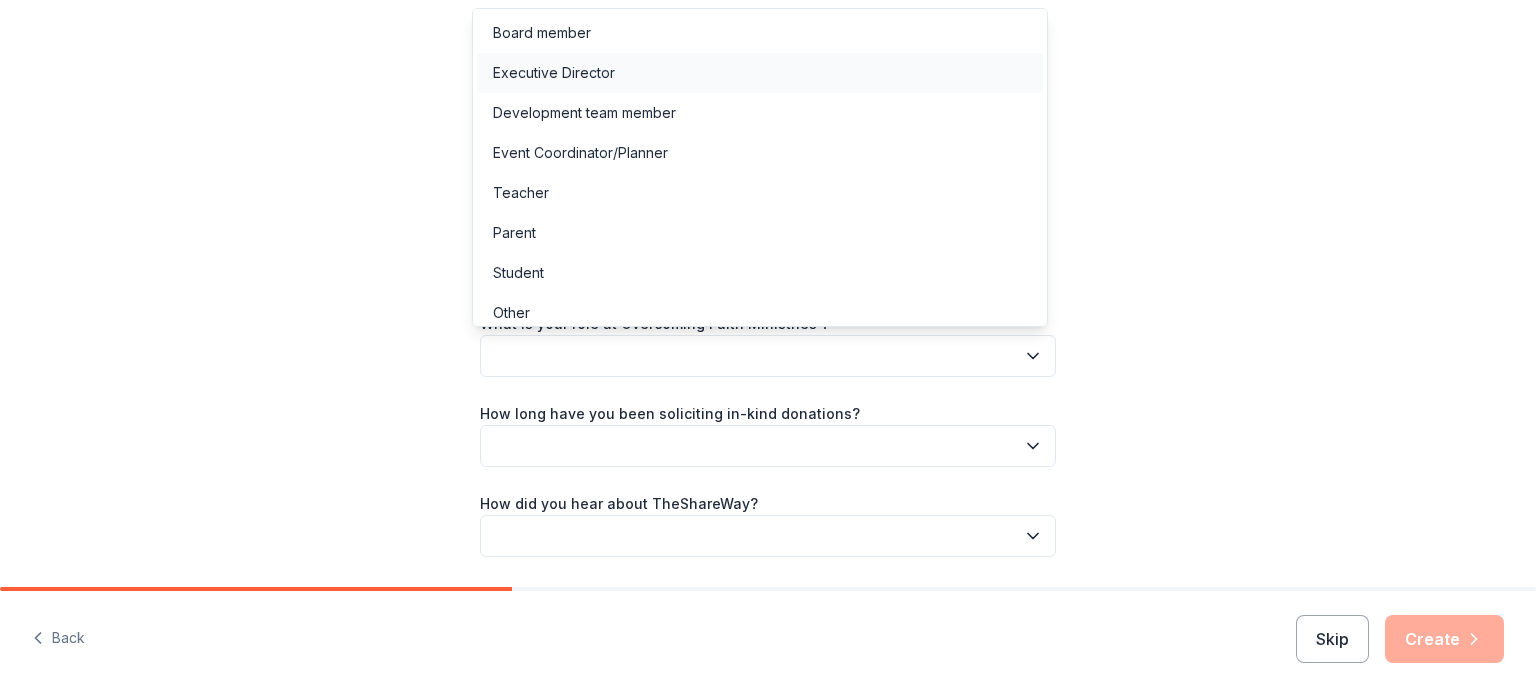 click on "Executive Director" at bounding box center [760, 73] 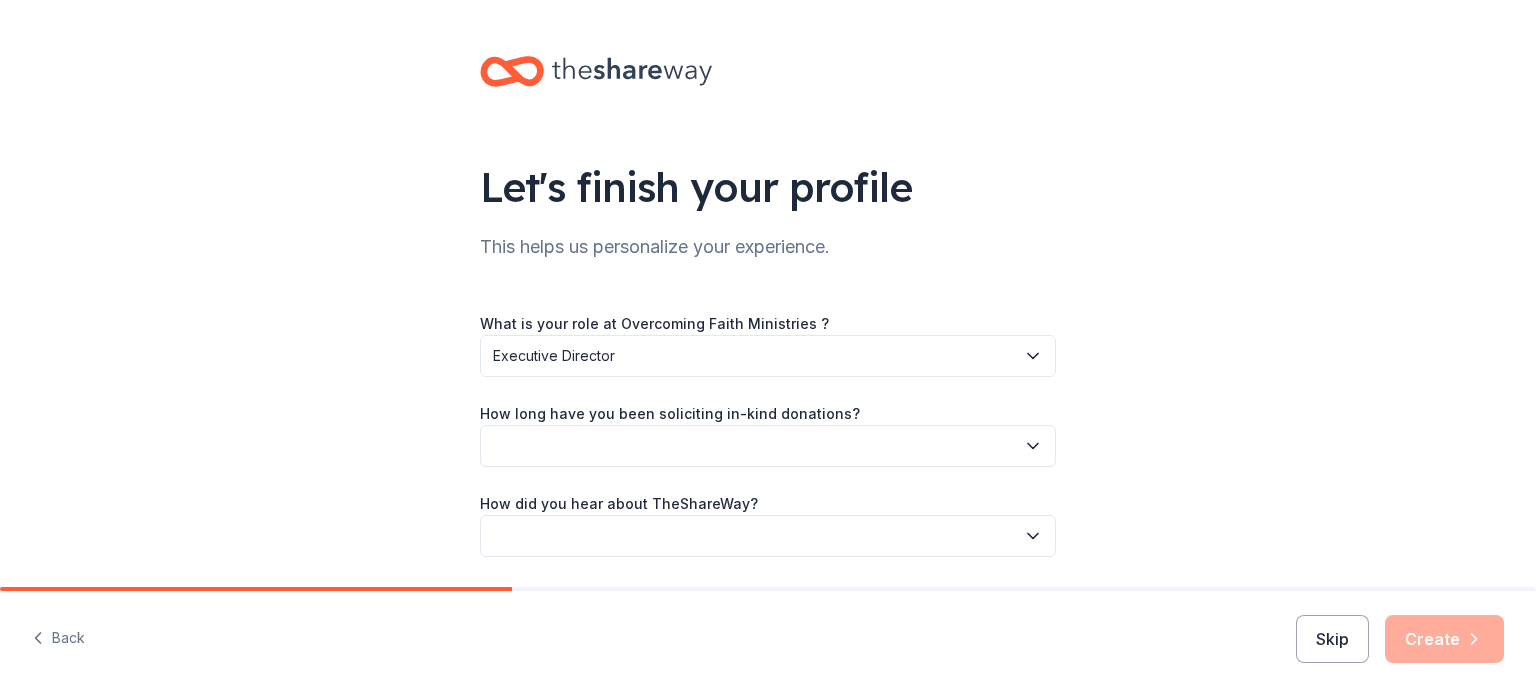 click on "Executive Director" at bounding box center (754, 356) 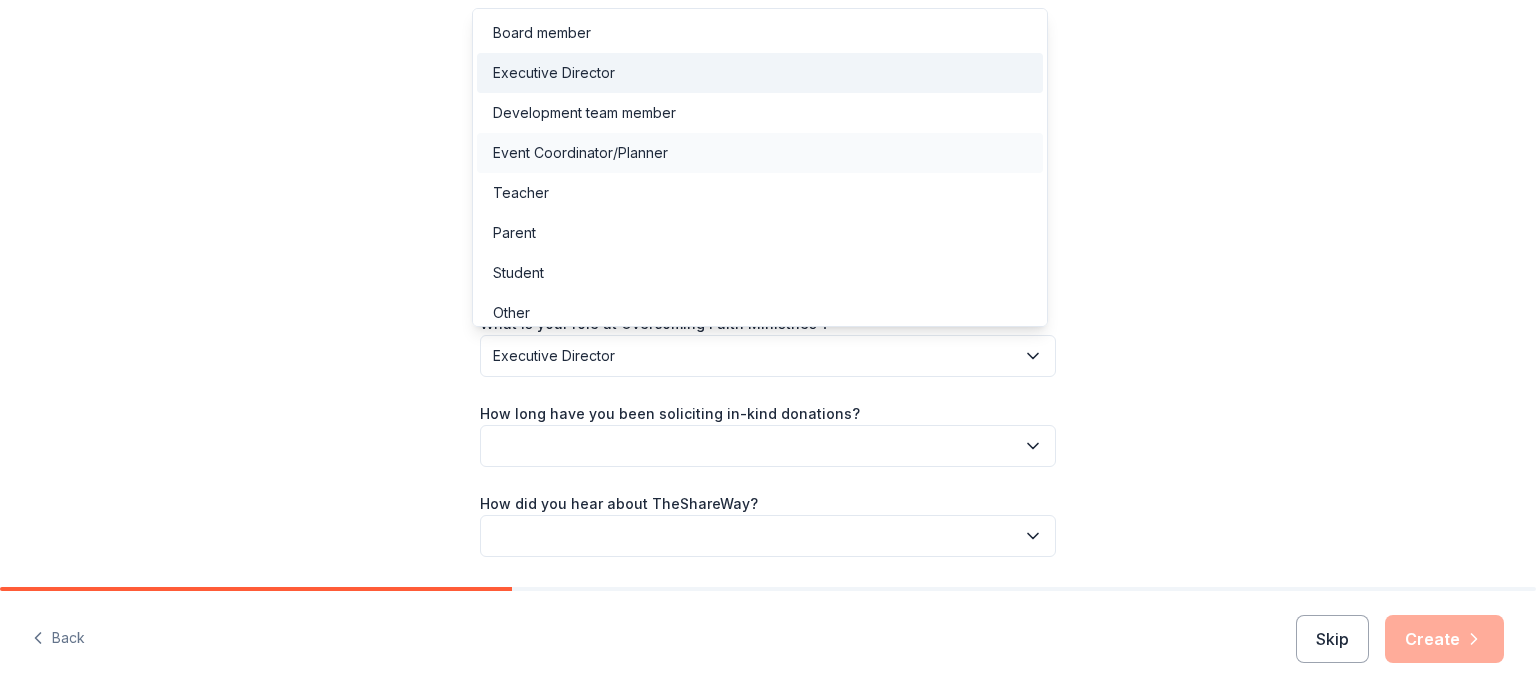 scroll, scrollTop: 10, scrollLeft: 0, axis: vertical 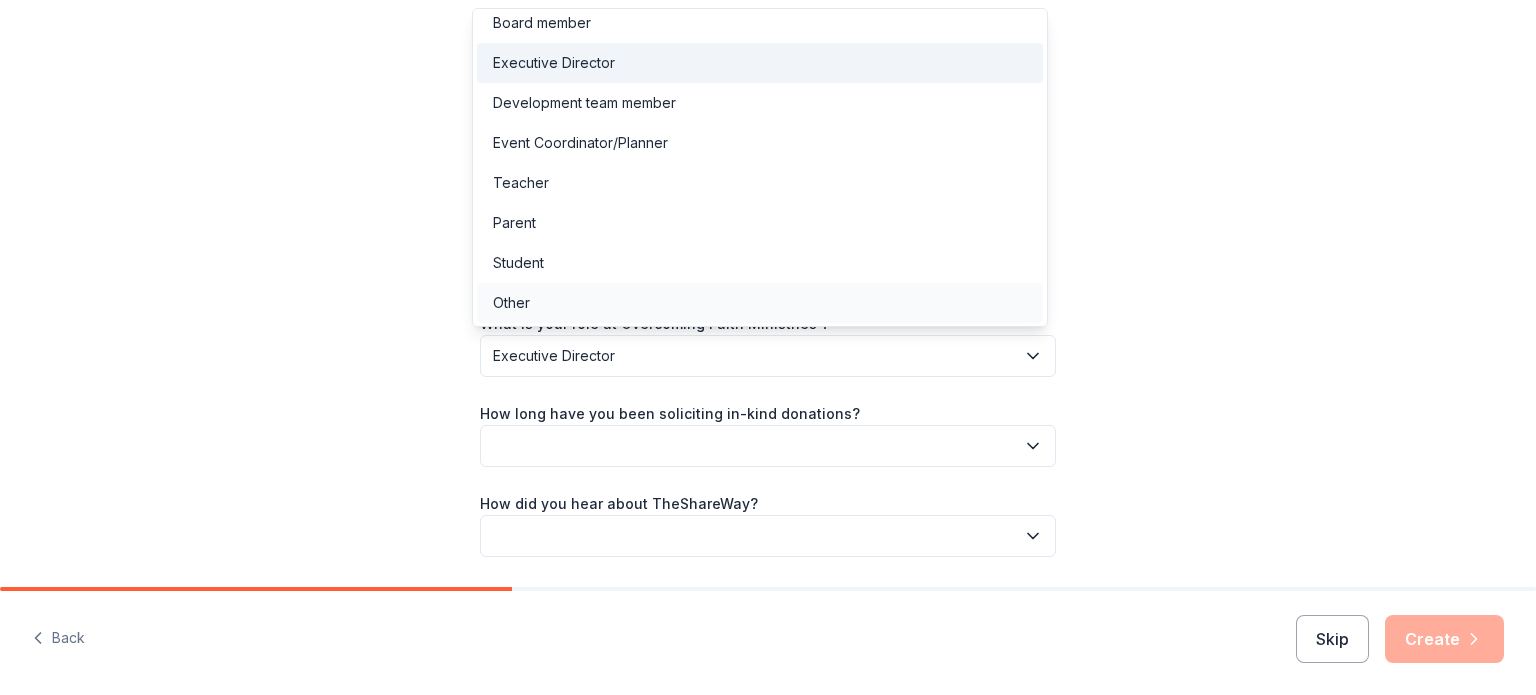 click on "Other" at bounding box center [760, 303] 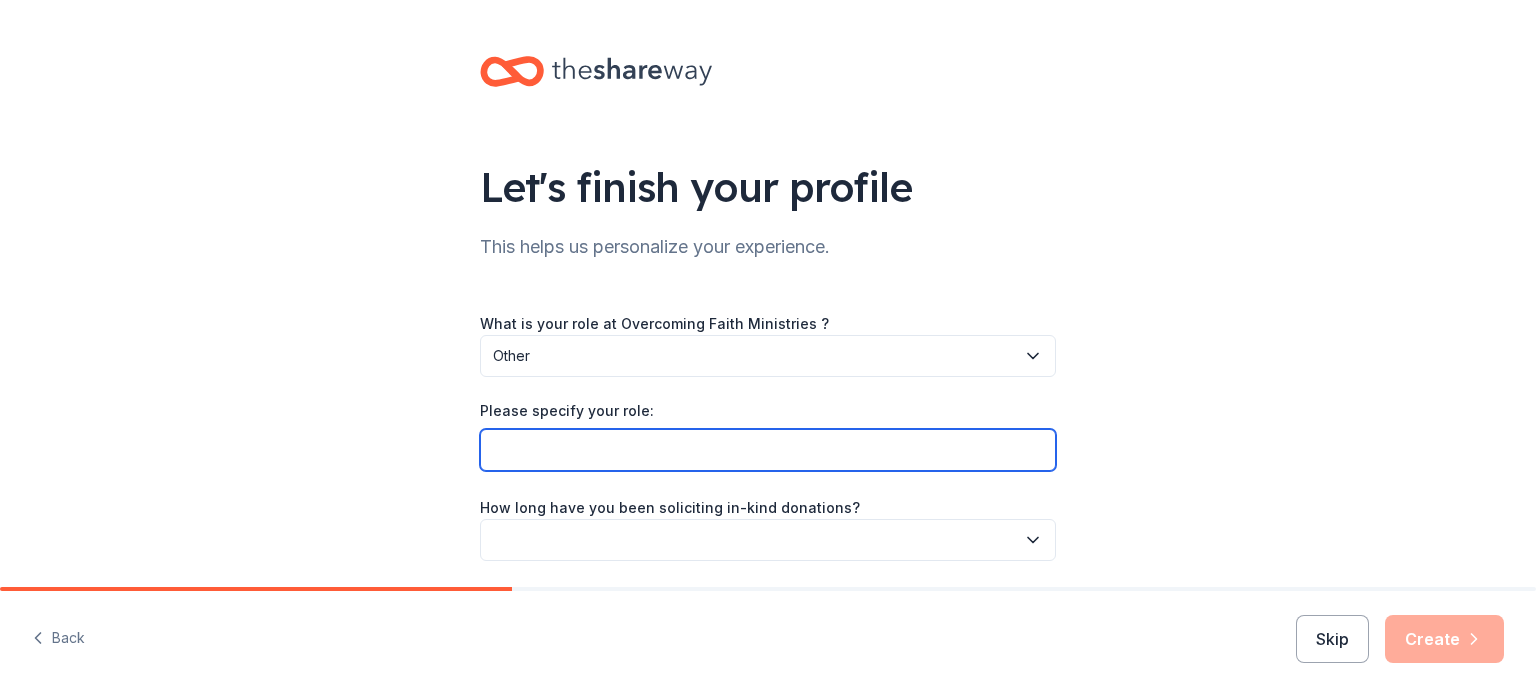 click on "Please specify your role:" at bounding box center [768, 450] 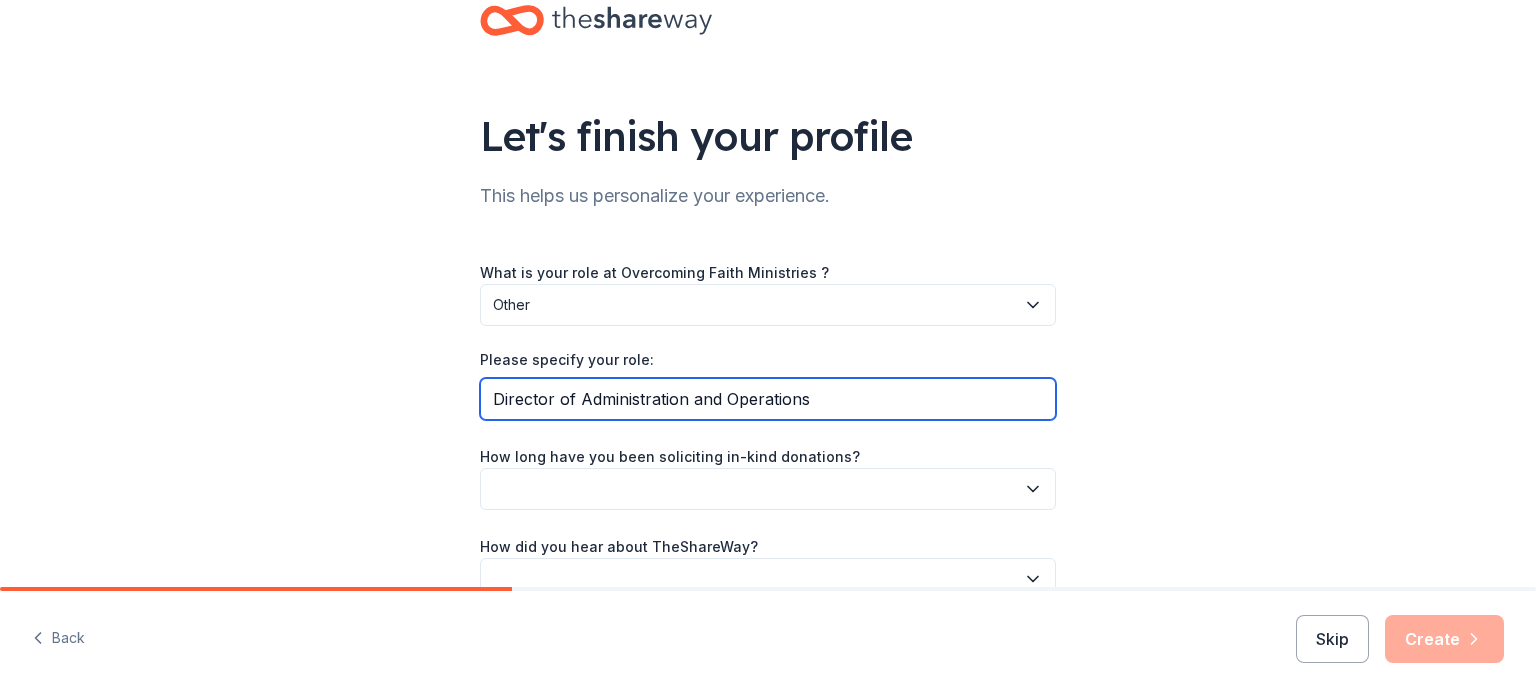 scroll, scrollTop: 100, scrollLeft: 0, axis: vertical 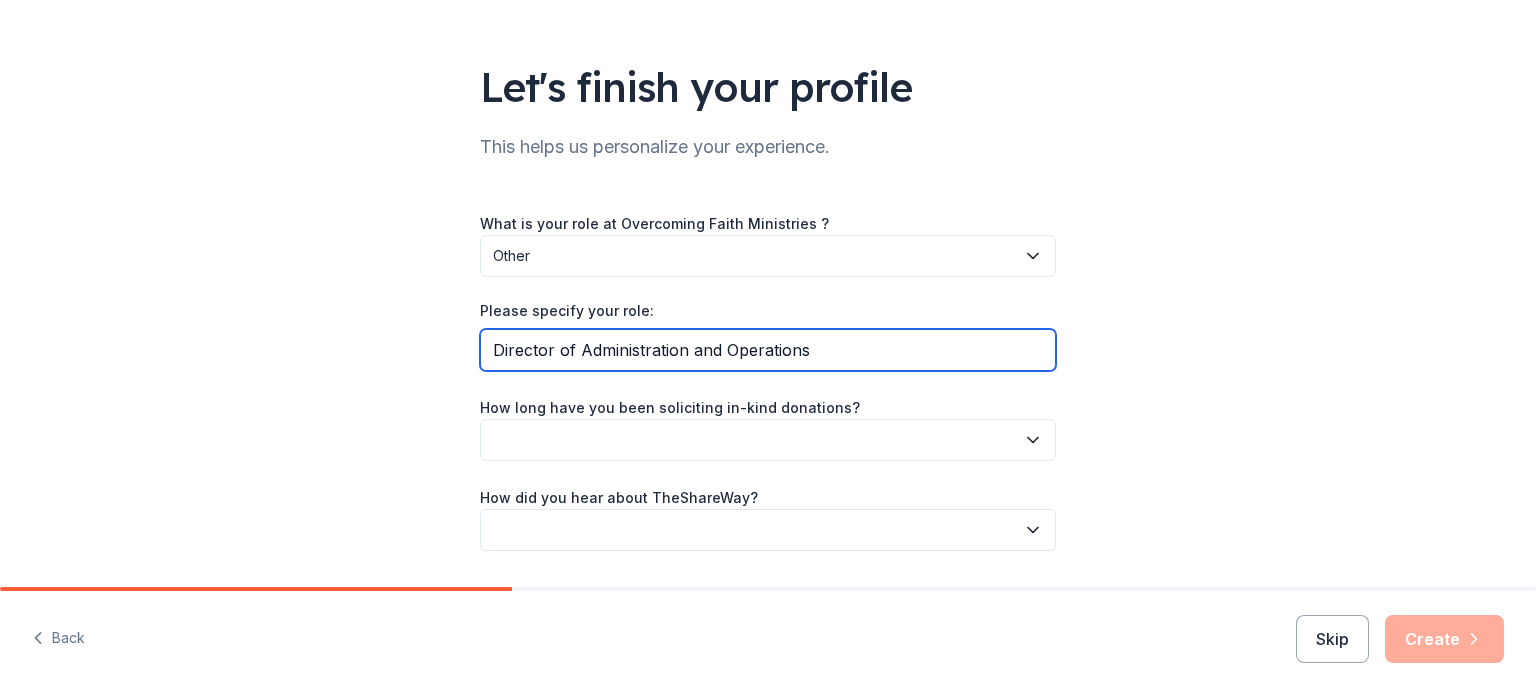 type on "Director of Administration and Operations" 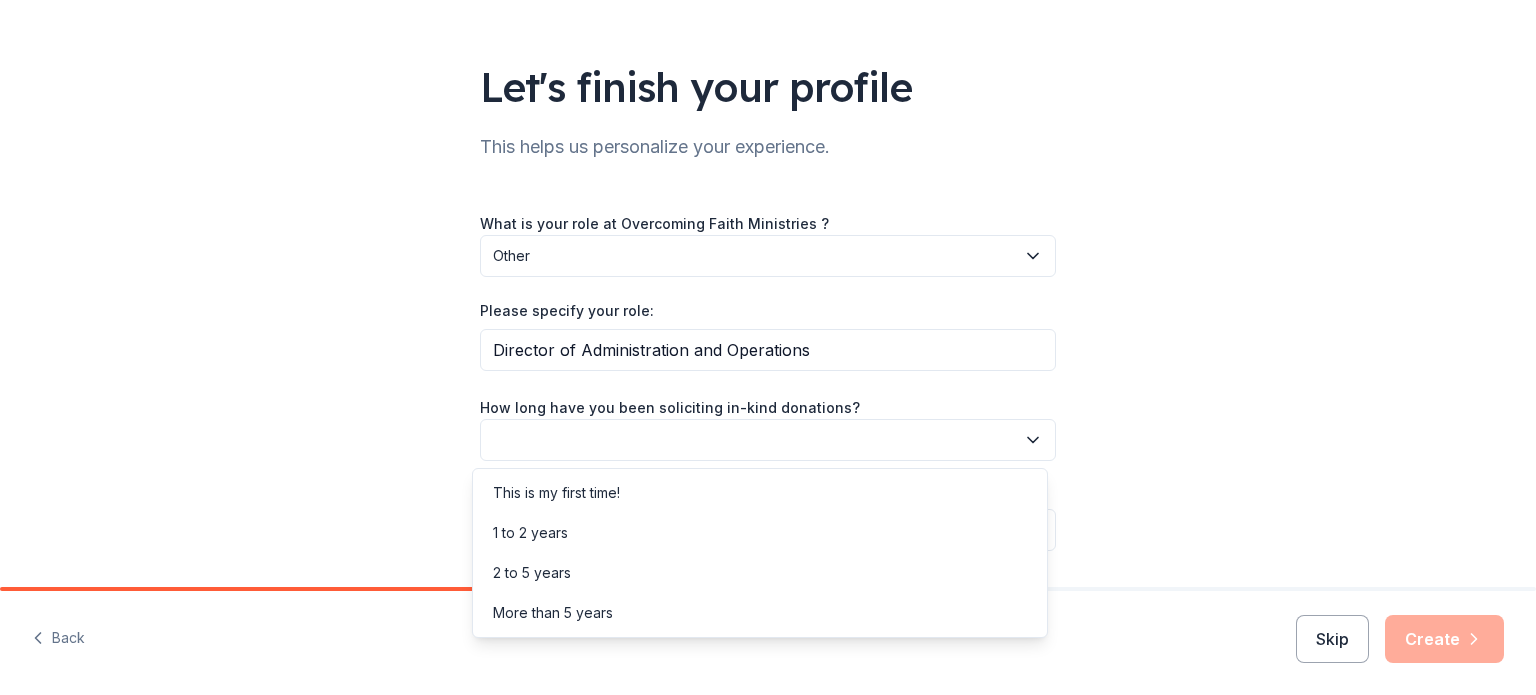 click at bounding box center (768, 440) 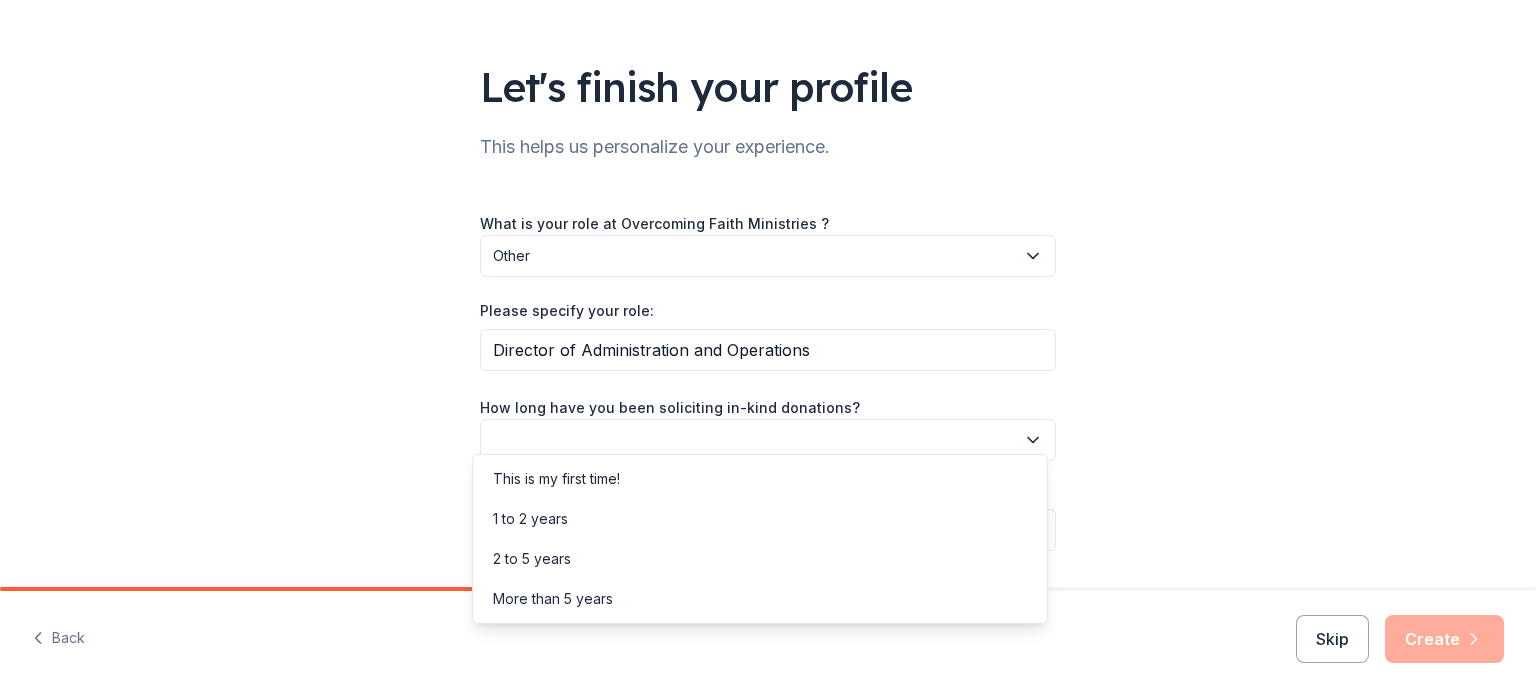scroll, scrollTop: 159, scrollLeft: 0, axis: vertical 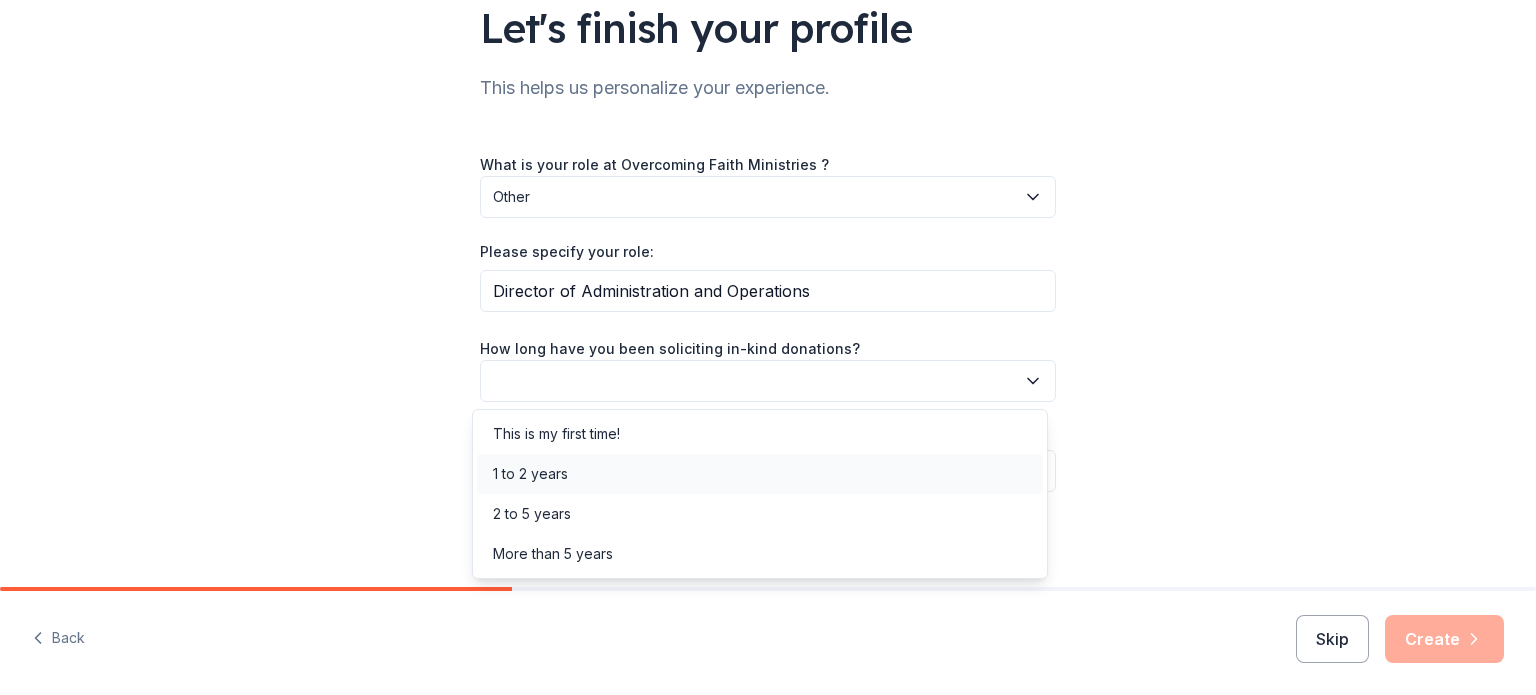 click on "1 to 2 years" at bounding box center (760, 474) 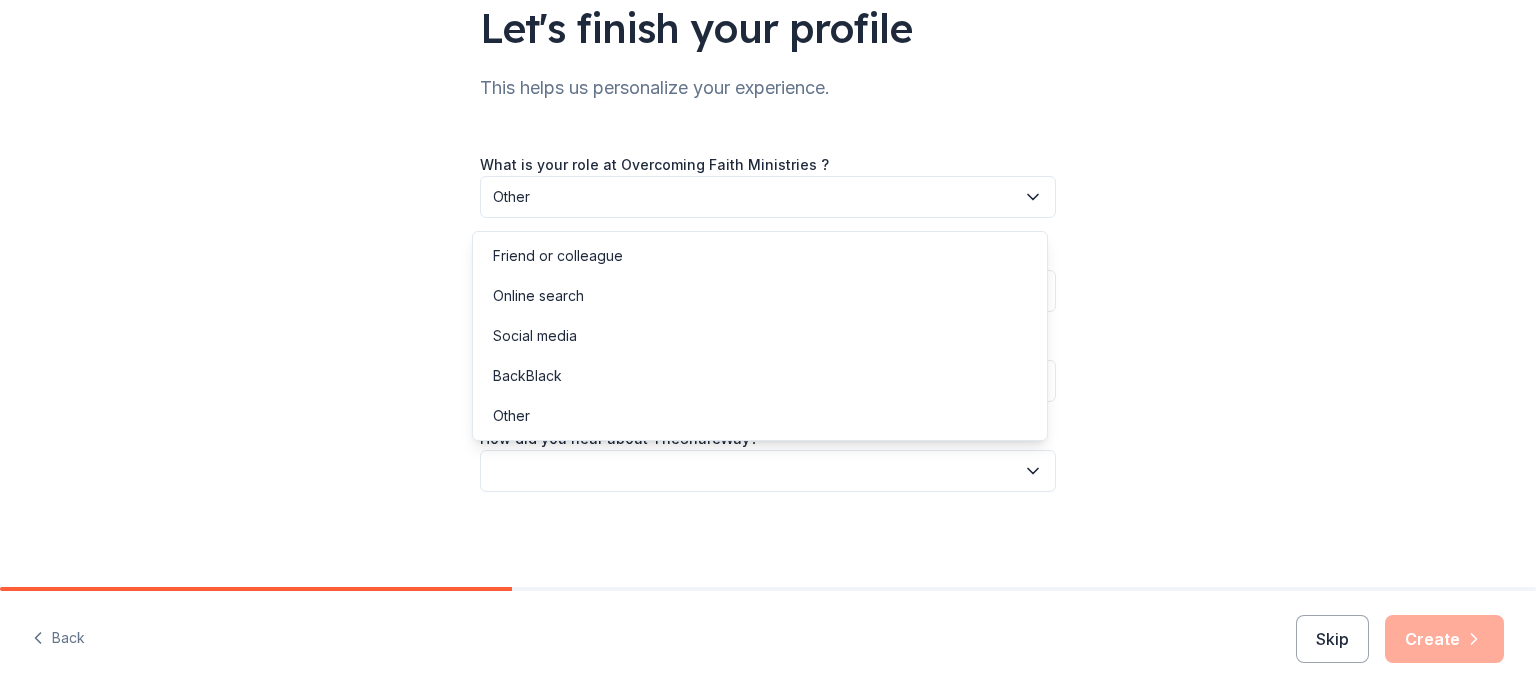 click at bounding box center [768, 471] 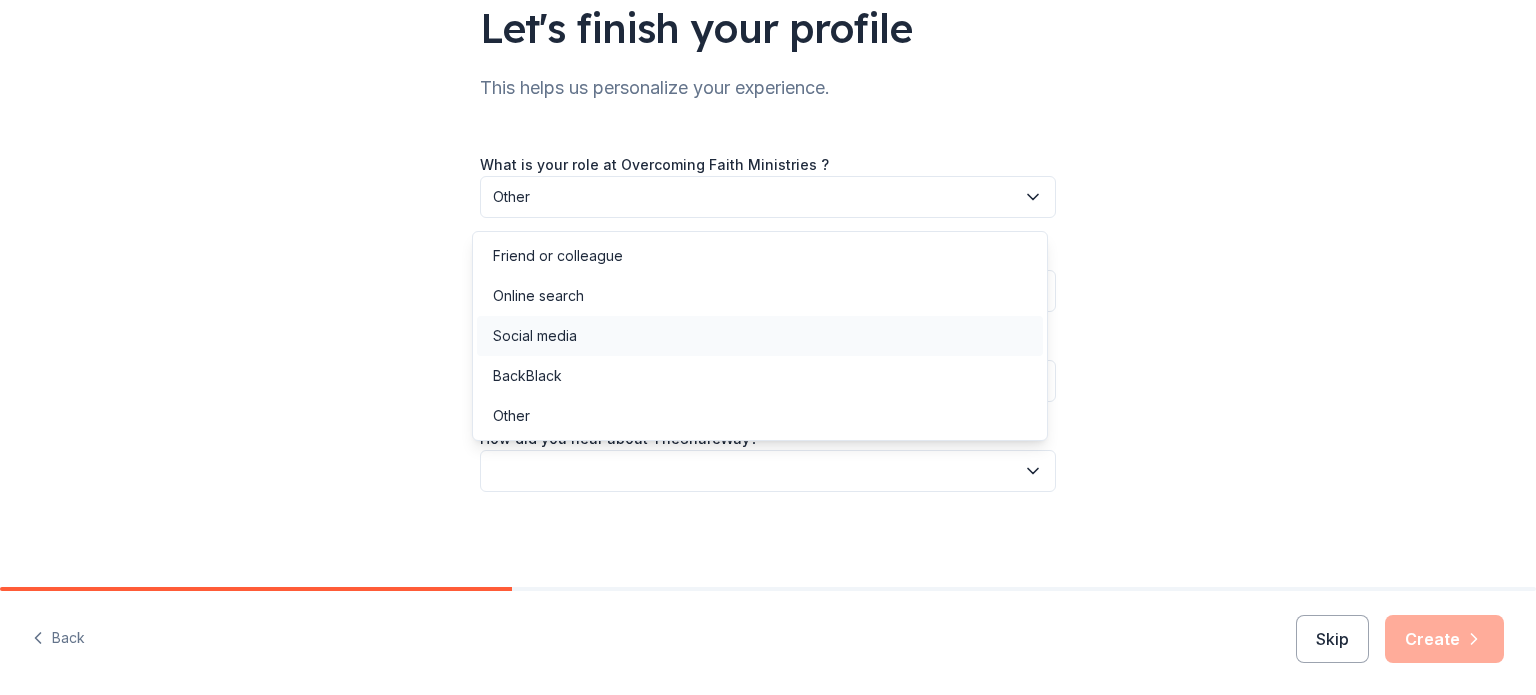 click on "Social media" at bounding box center (760, 336) 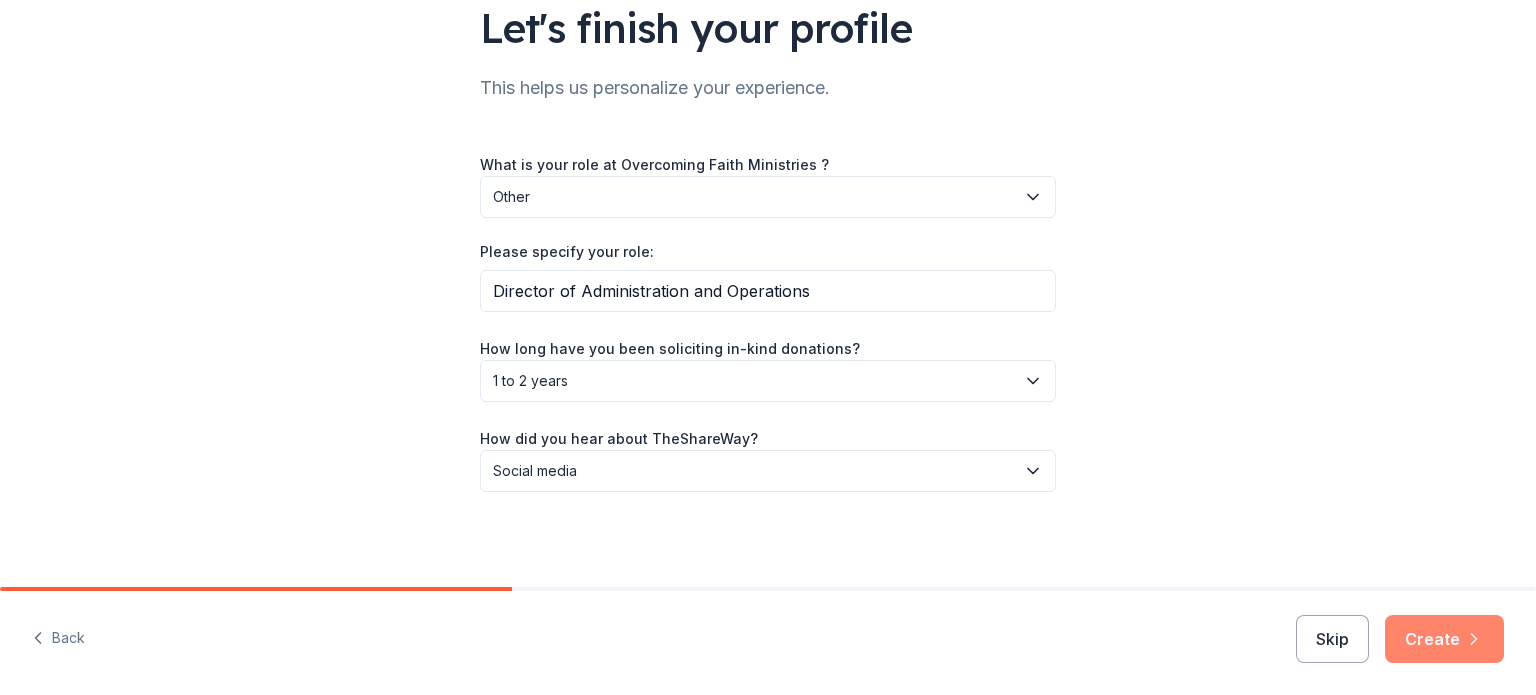click 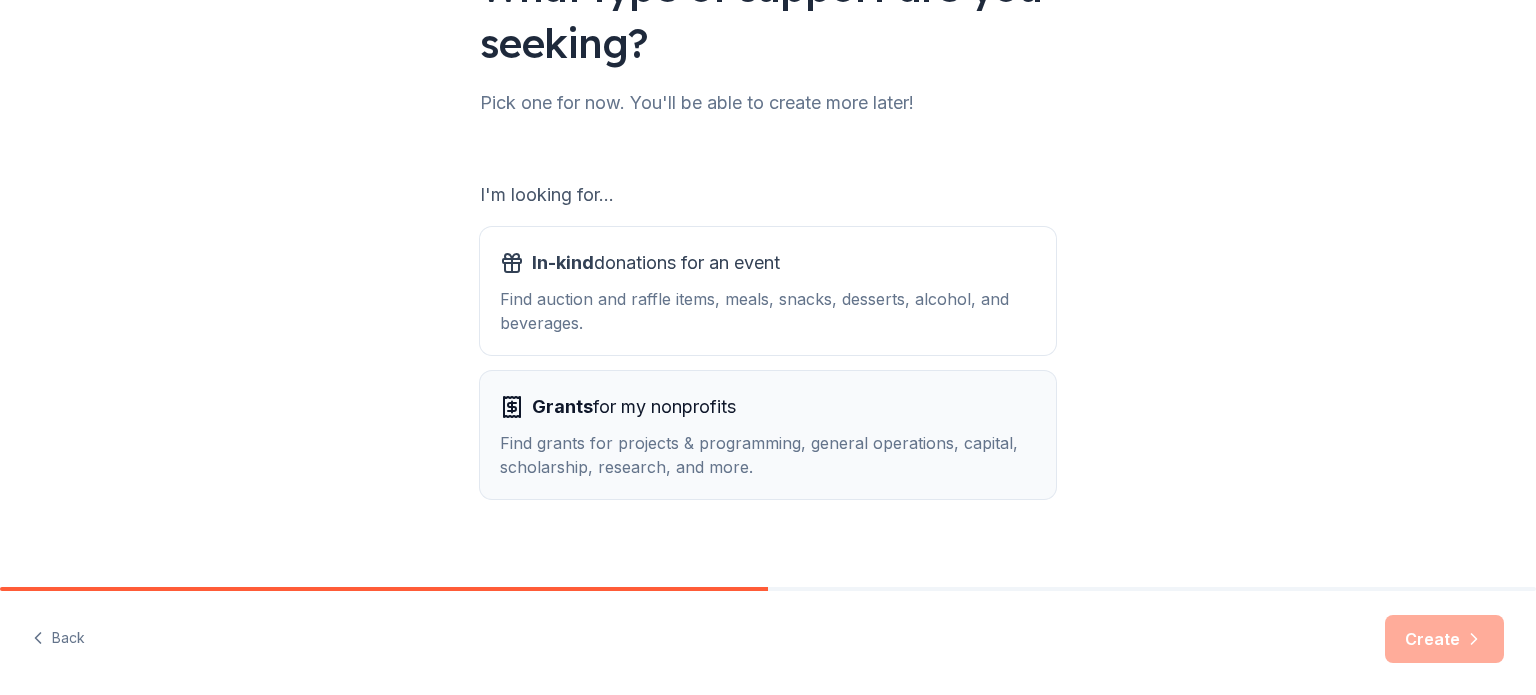 scroll, scrollTop: 220, scrollLeft: 0, axis: vertical 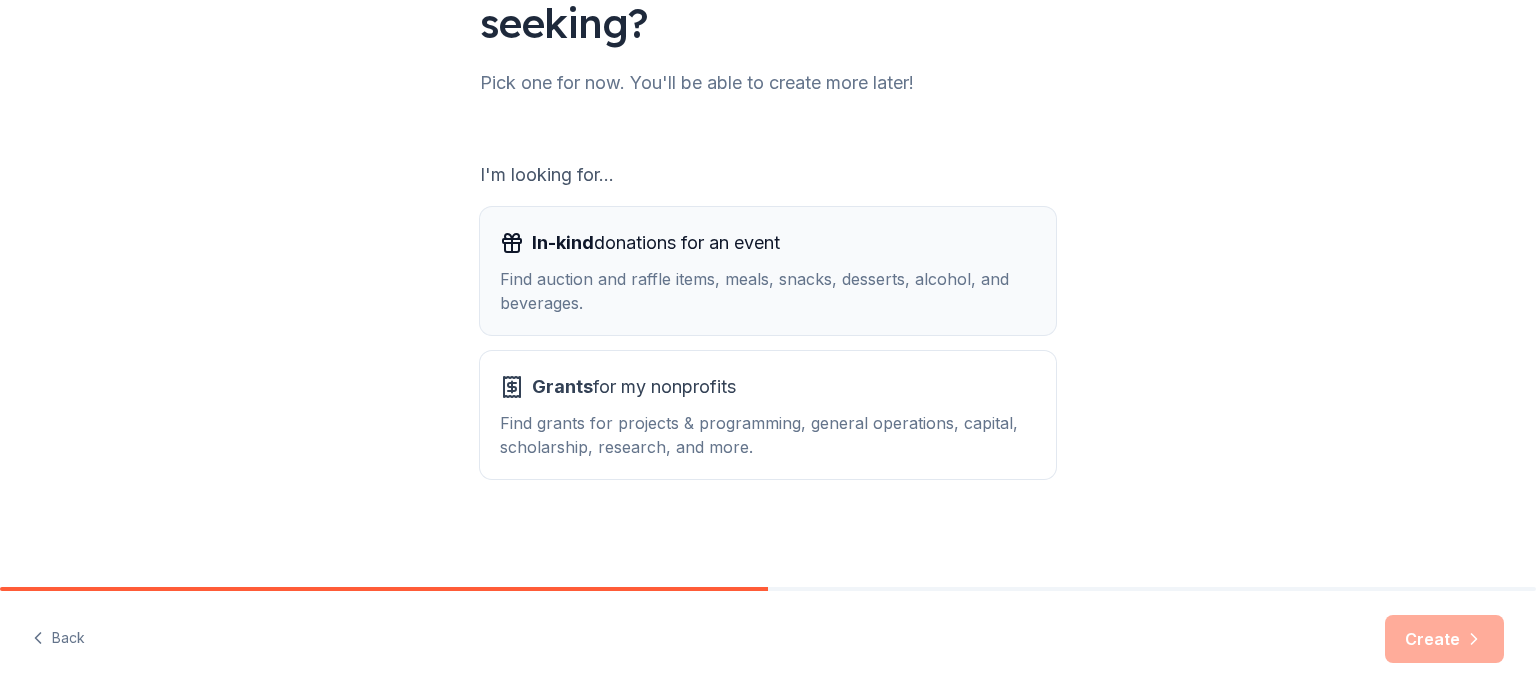 click on "Find auction and raffle items, meals, snacks, desserts, alcohol, and beverages." at bounding box center [768, 291] 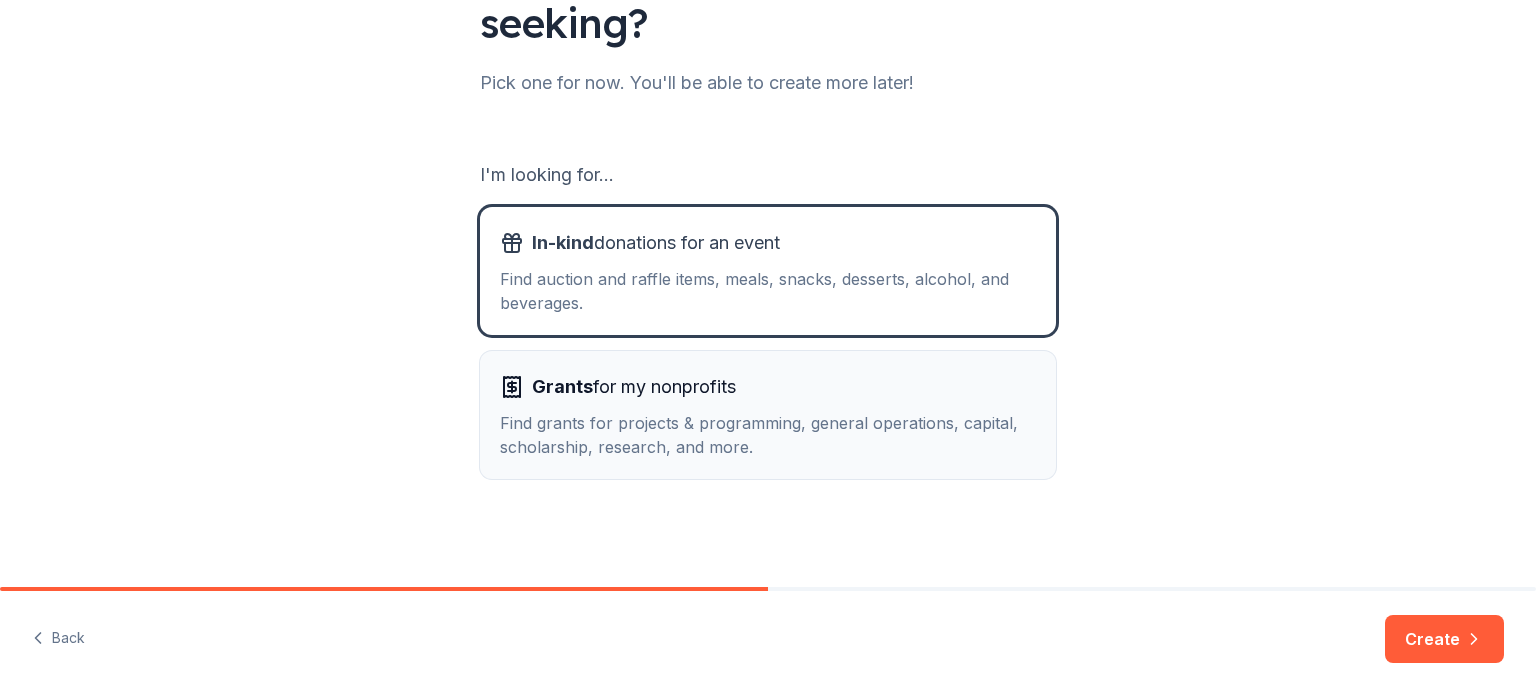 click on "Find grants for projects & programming, general operations, capital, scholarship, research, and more." at bounding box center [768, 435] 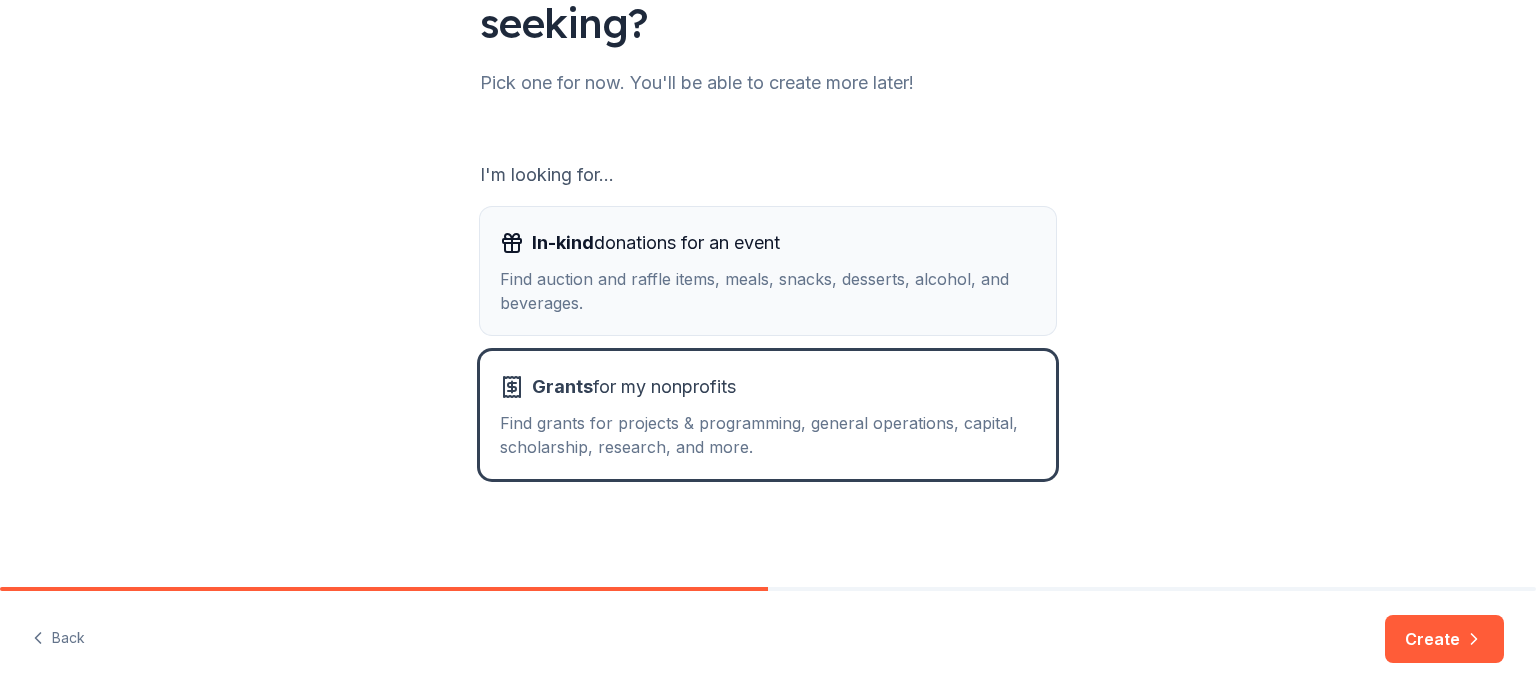 click on "In-kind  donations for an event Find auction and raffle items, meals, snacks, desserts, alcohol, and beverages." at bounding box center (768, 271) 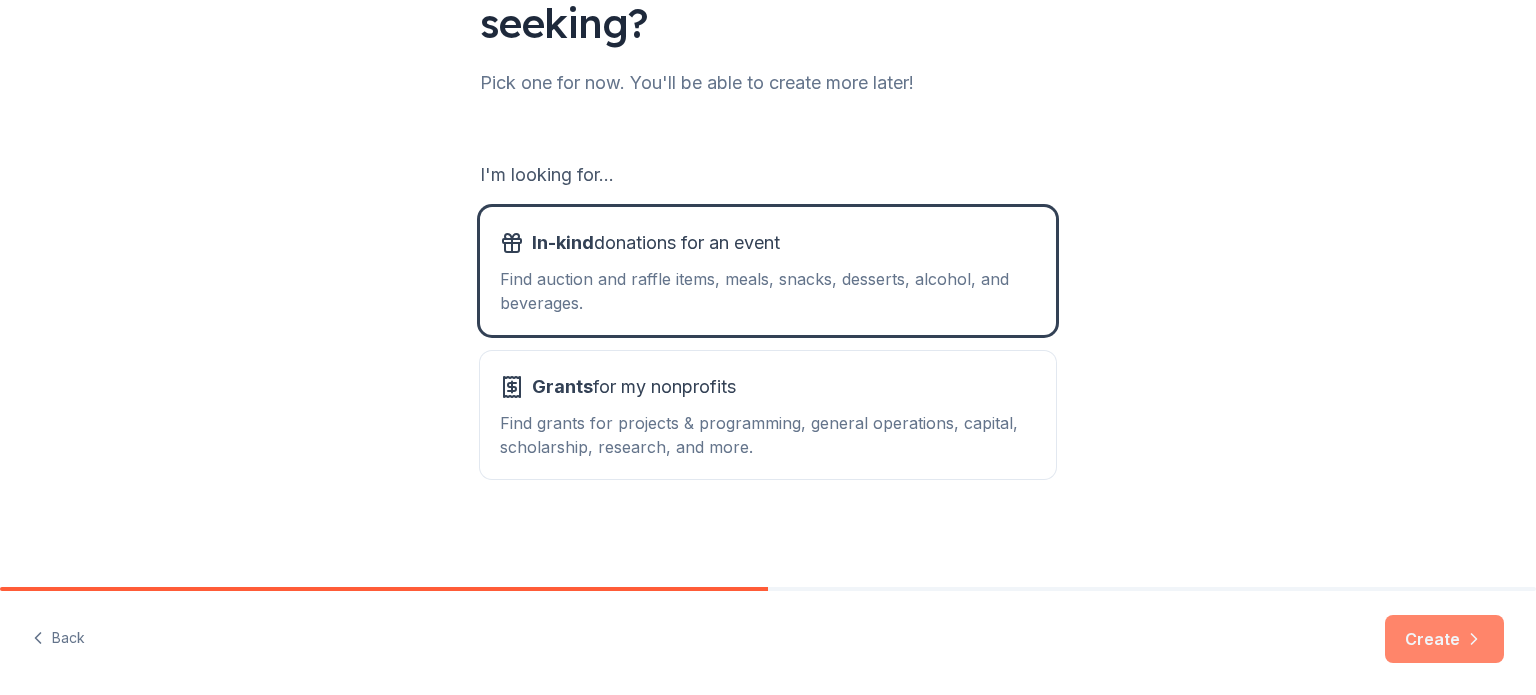 click 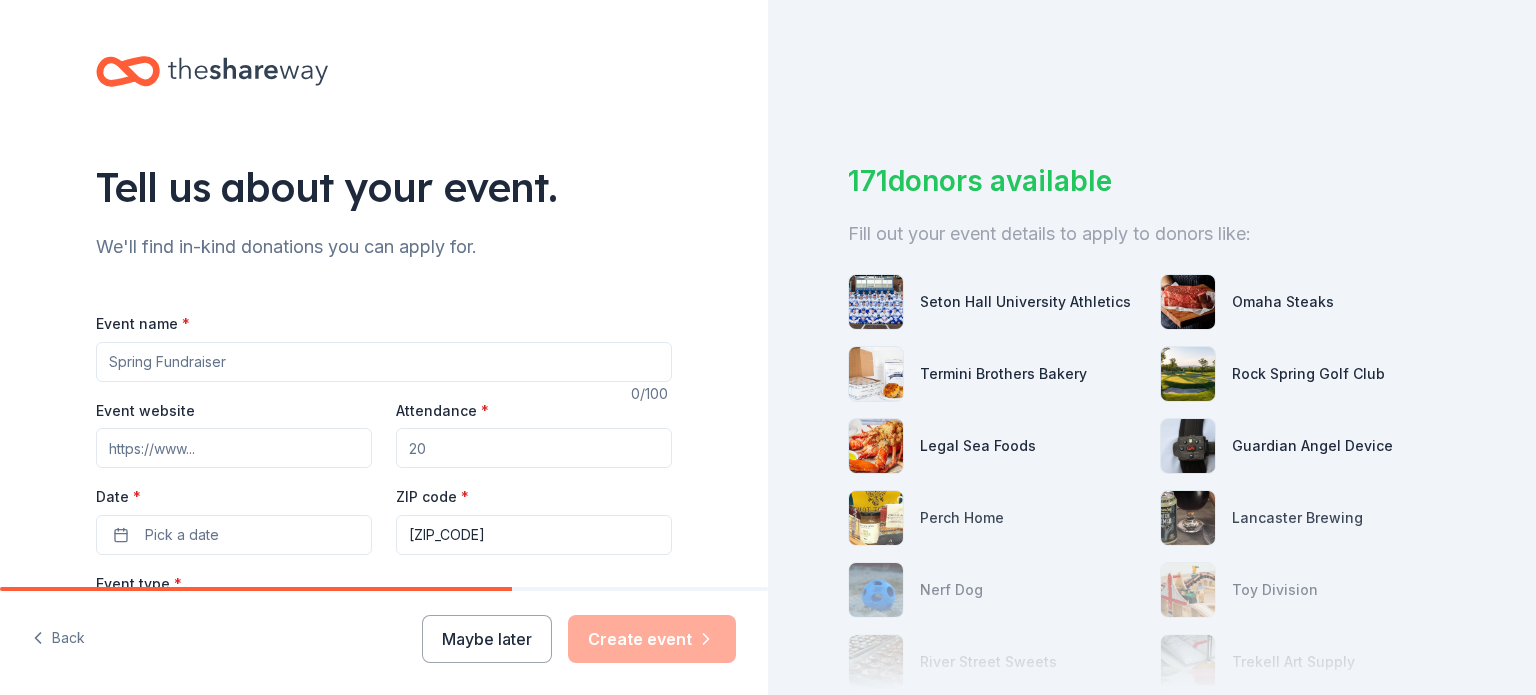click on "Event name *" at bounding box center (384, 362) 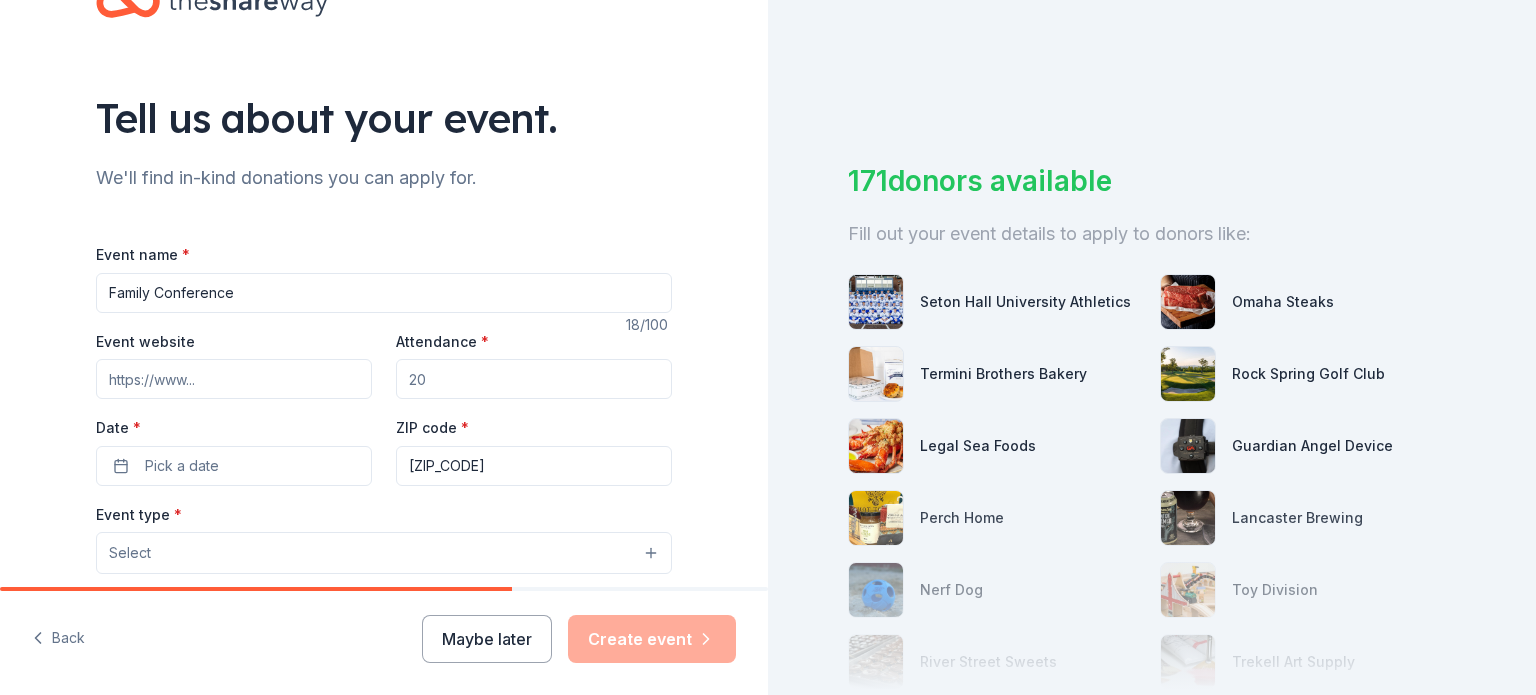 scroll, scrollTop: 100, scrollLeft: 0, axis: vertical 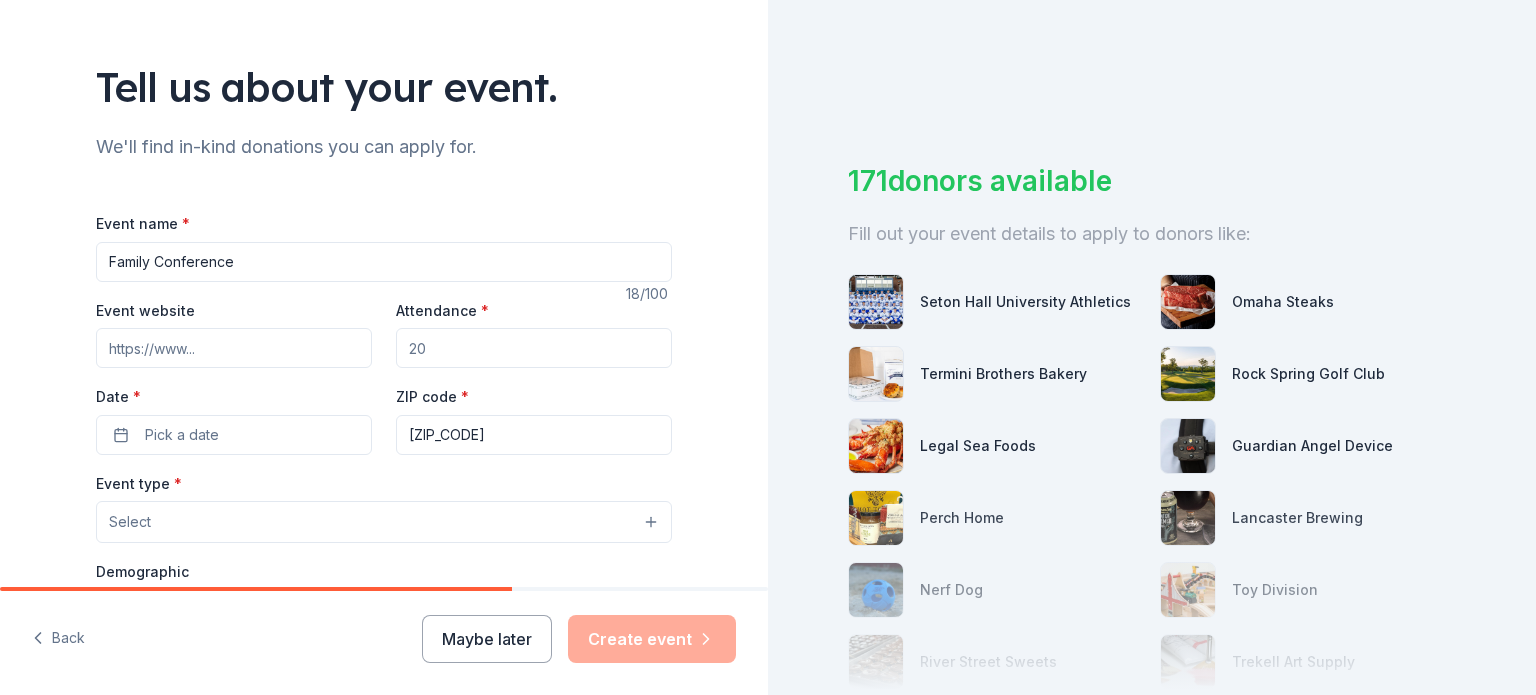 type on "Family Conference" 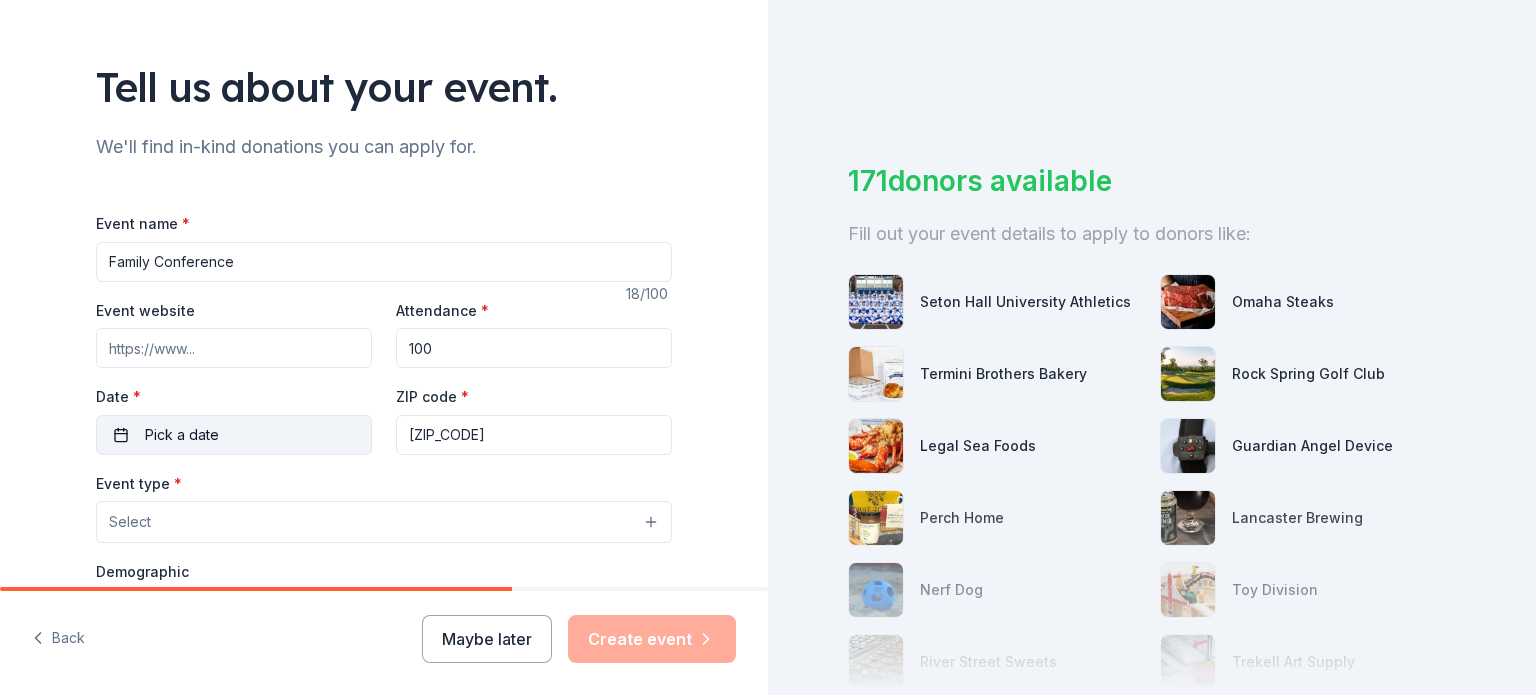 type on "100" 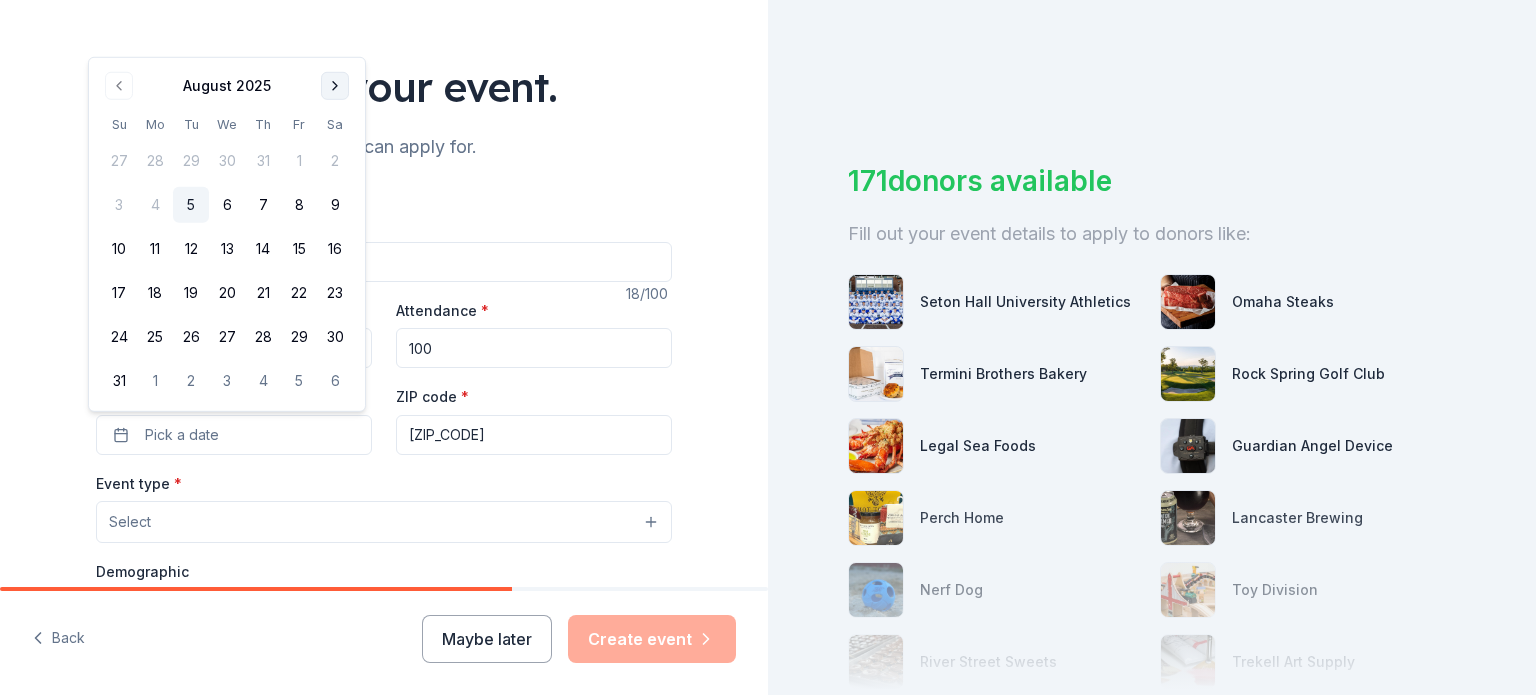 click at bounding box center (335, 86) 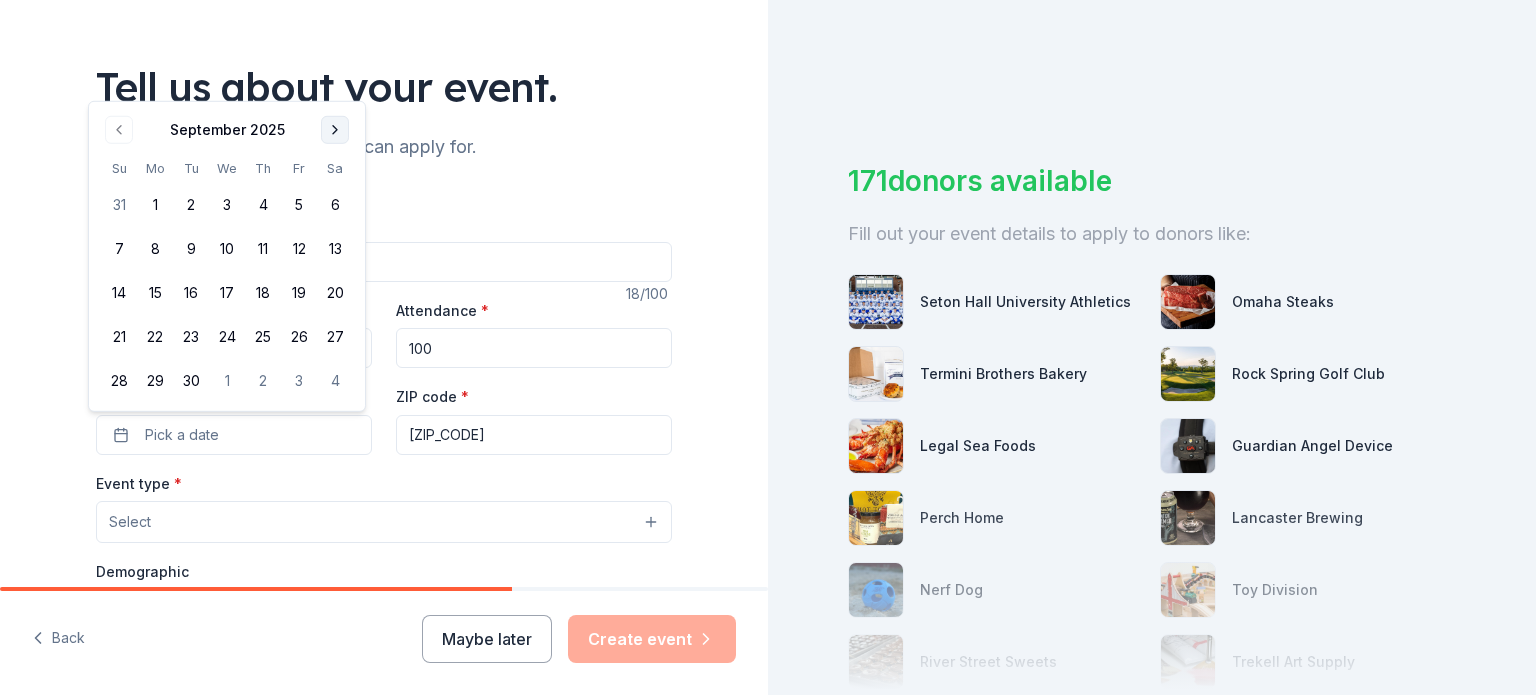 click at bounding box center [335, 130] 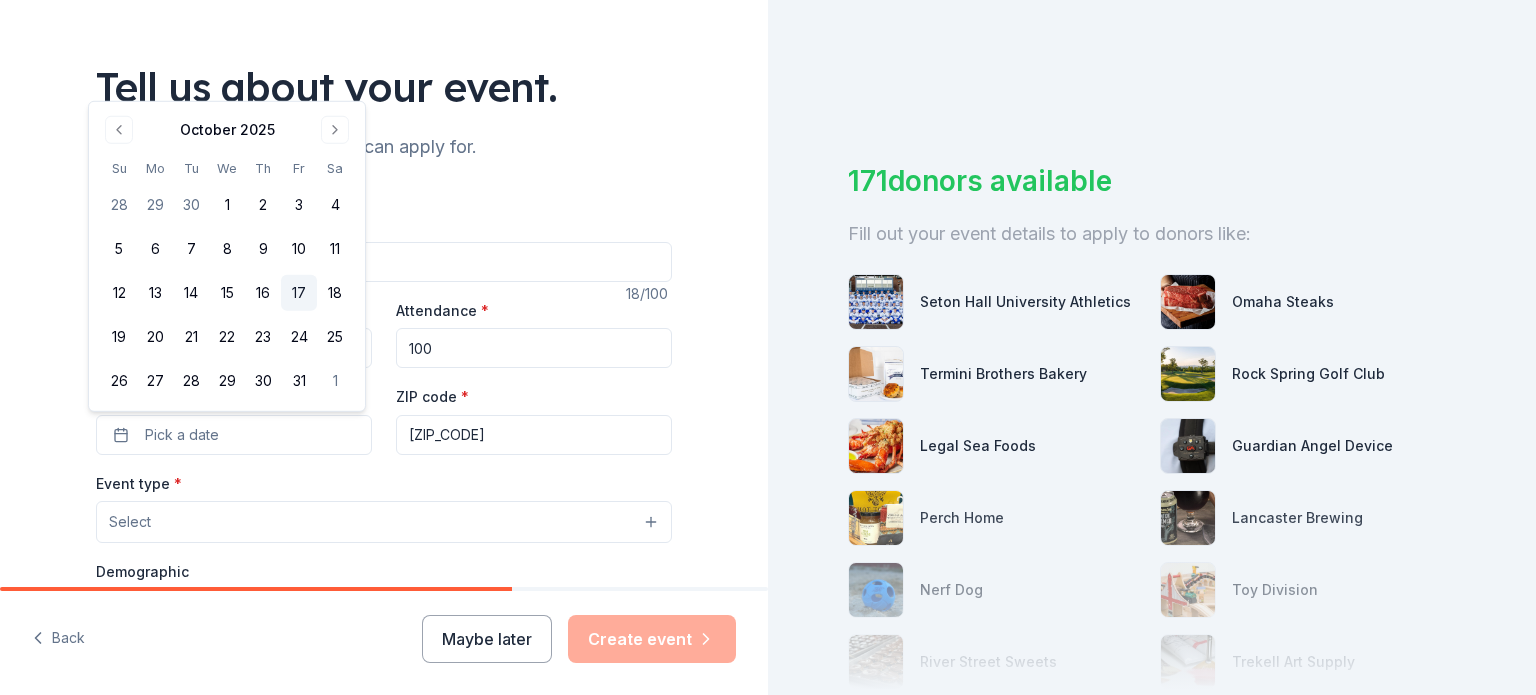 click on "17" at bounding box center [299, 293] 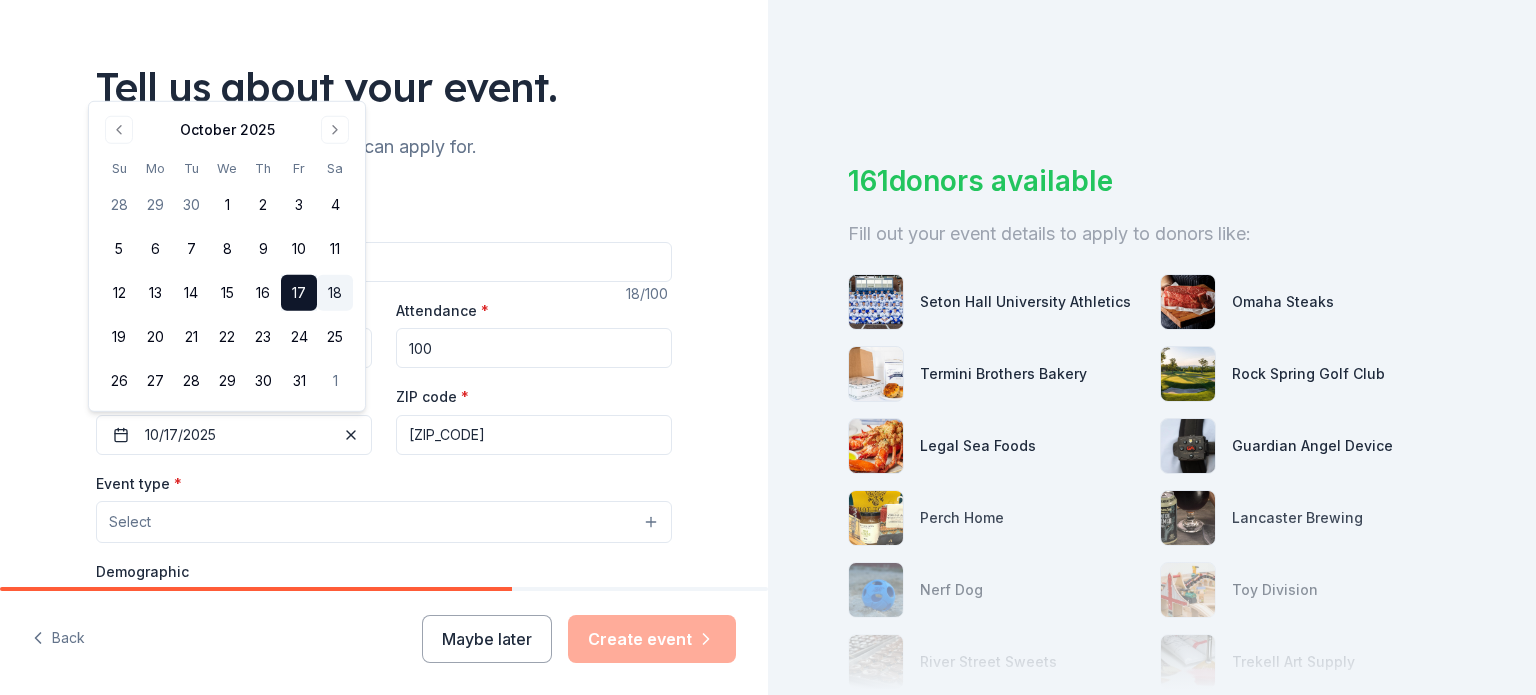 click on "18" at bounding box center [335, 293] 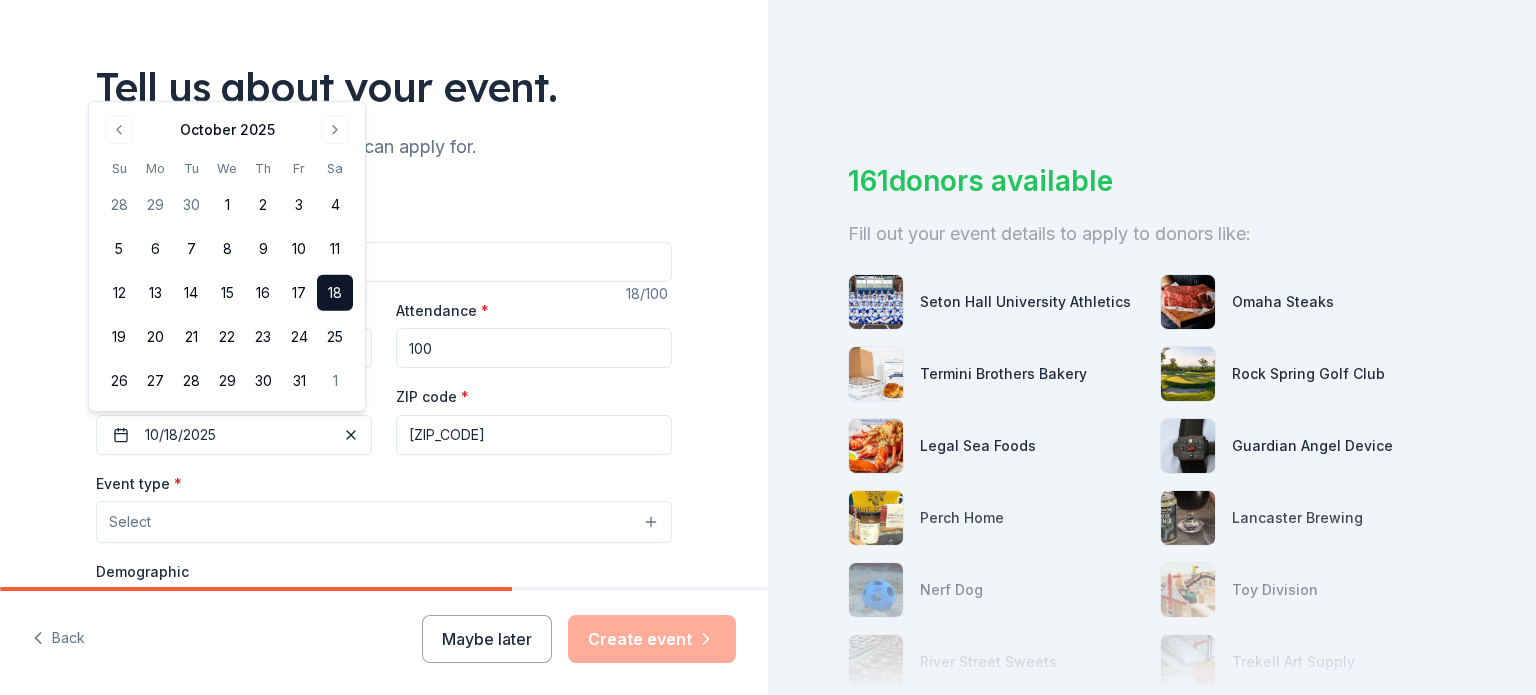 click on "[ZIP_CODE]" at bounding box center [534, 435] 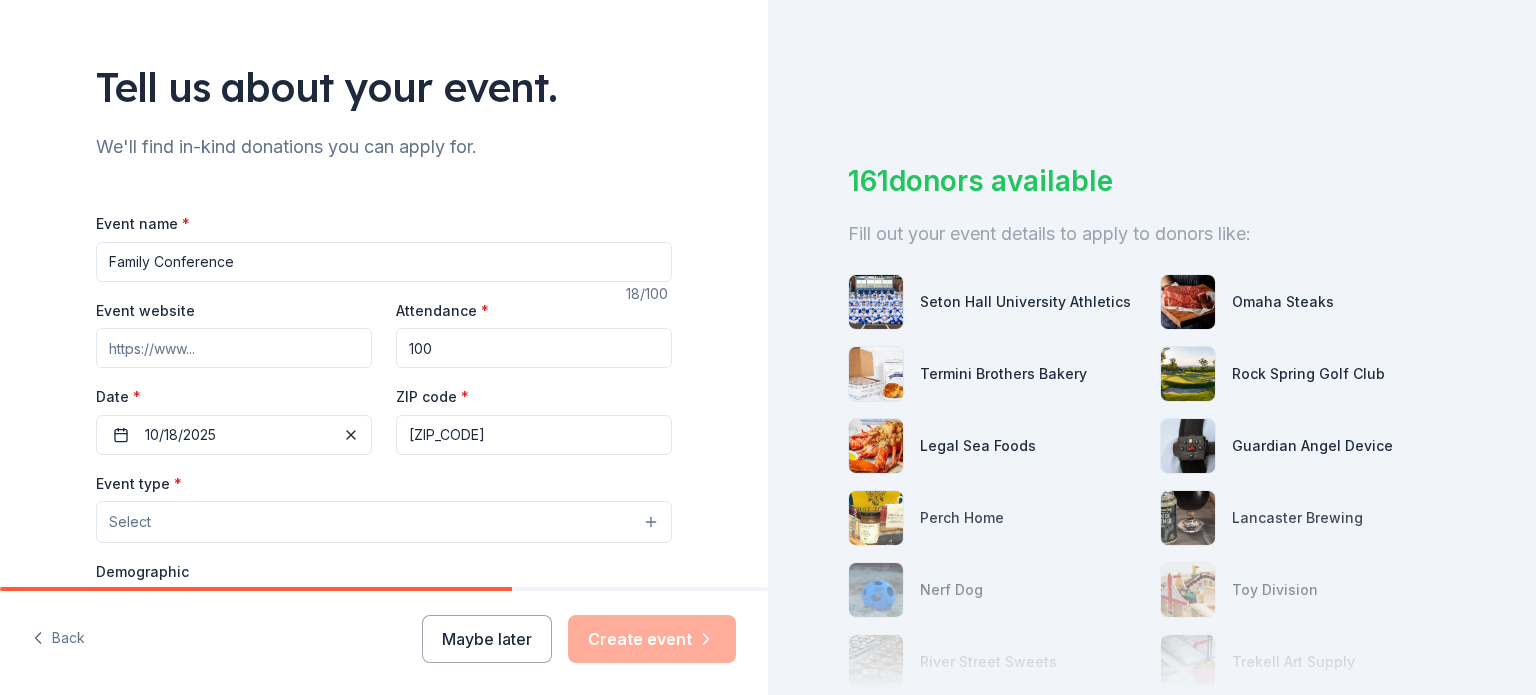 paste on "50" 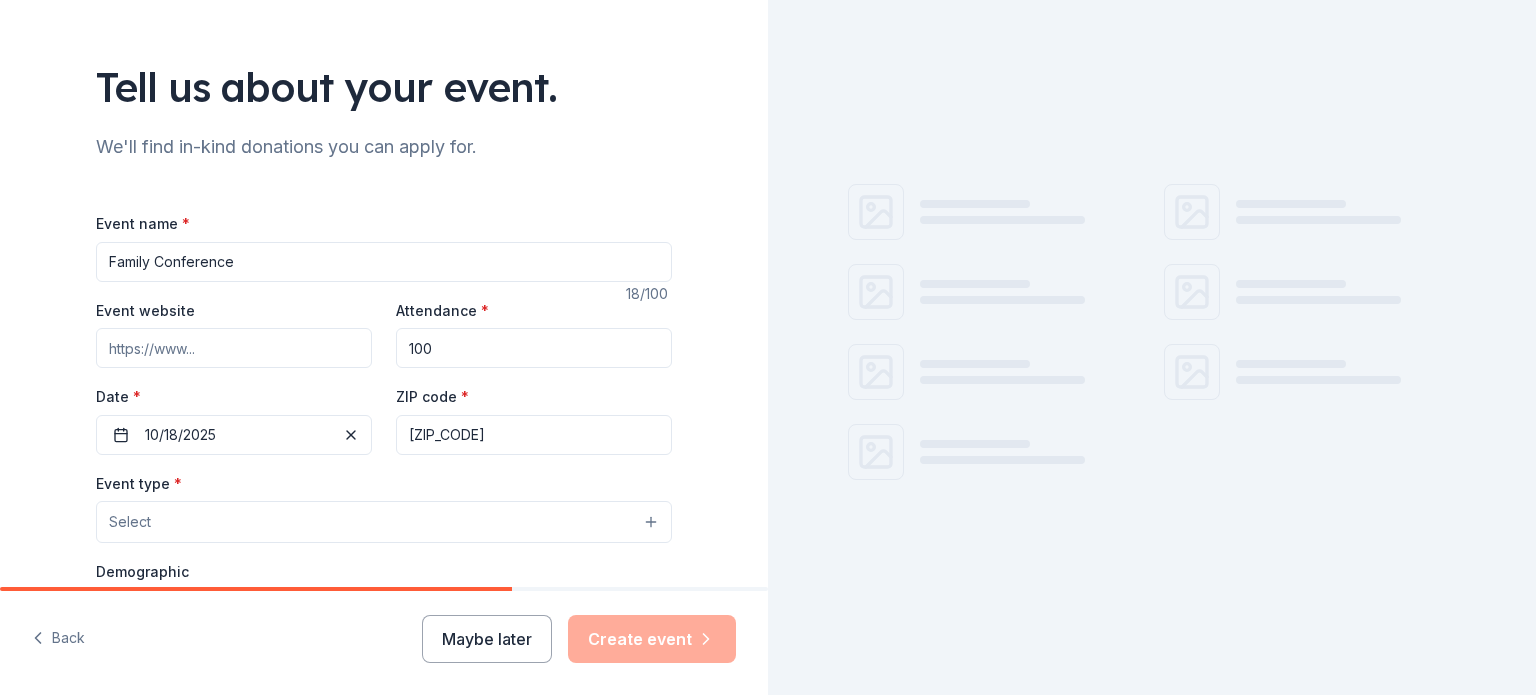 scroll, scrollTop: 200, scrollLeft: 0, axis: vertical 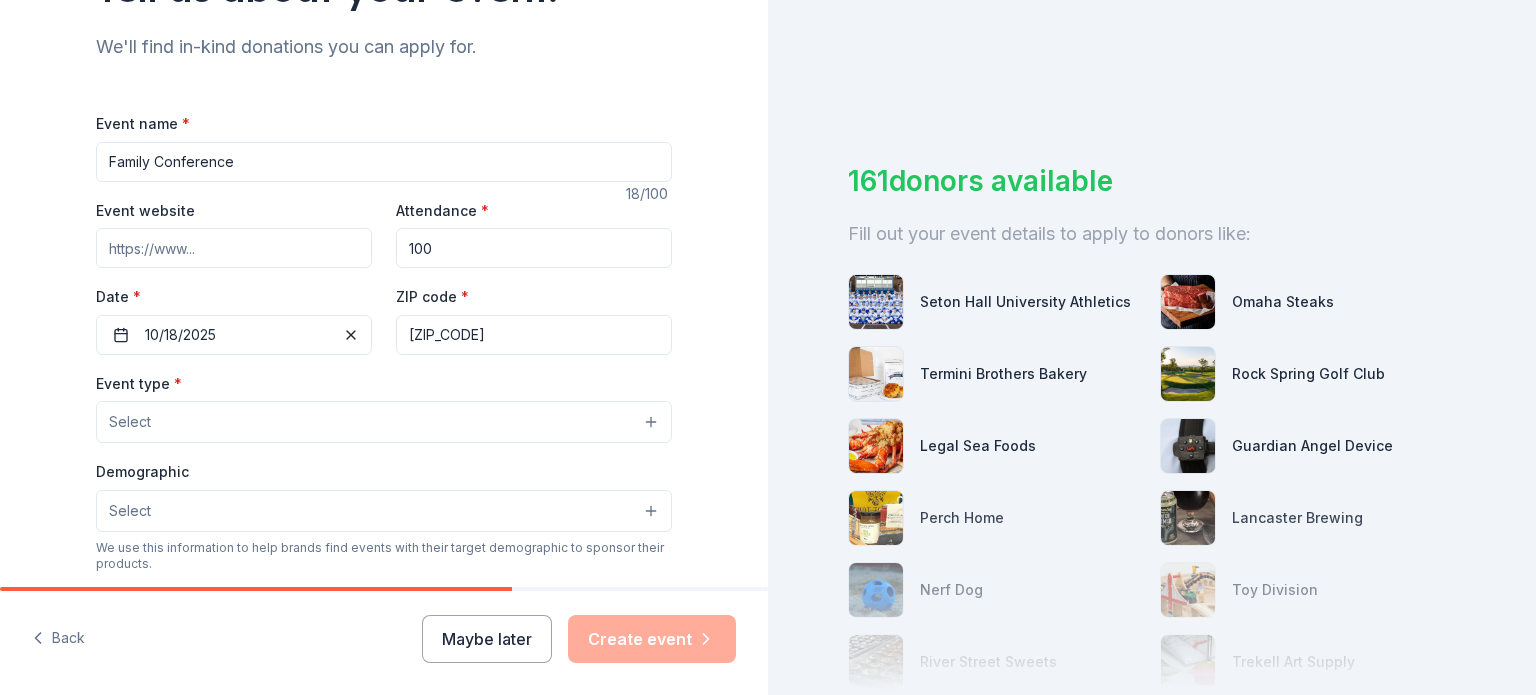 type on "[ZIP_CODE]" 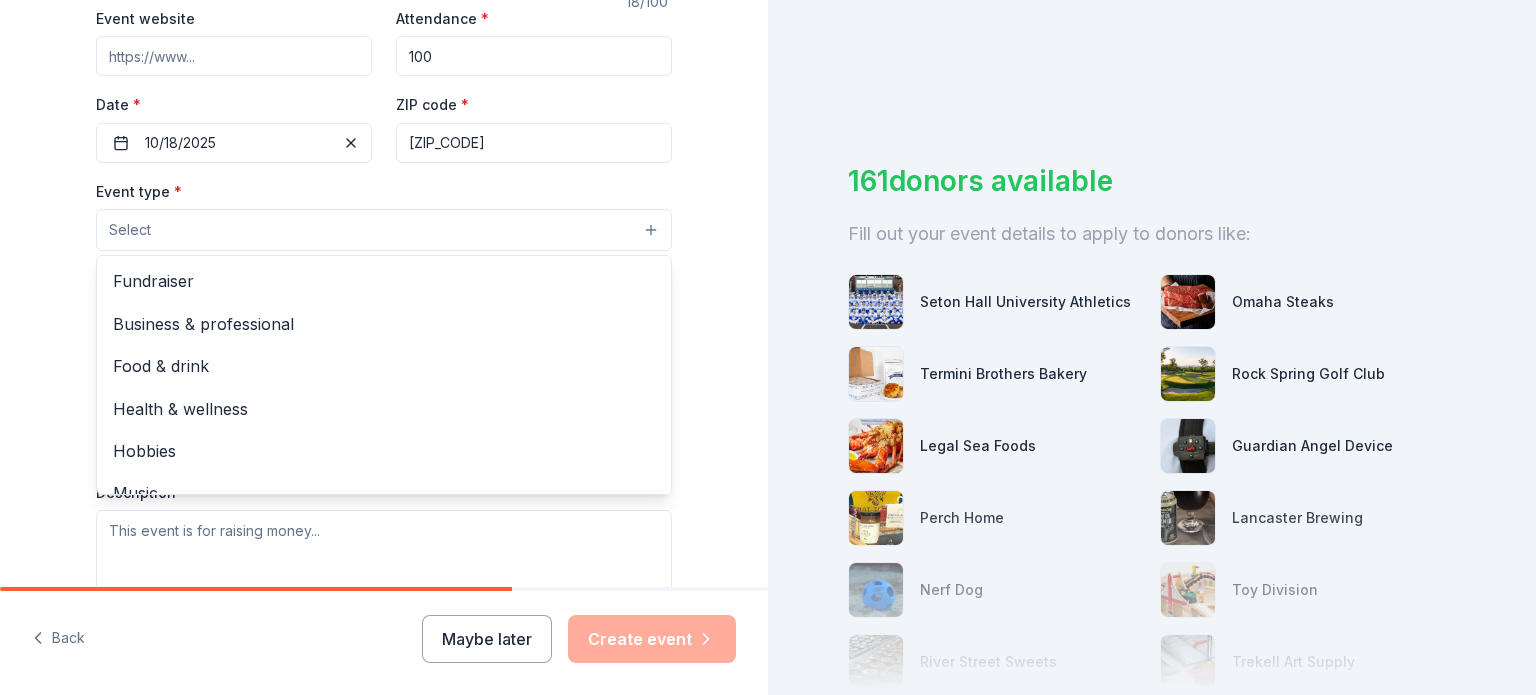 scroll, scrollTop: 400, scrollLeft: 0, axis: vertical 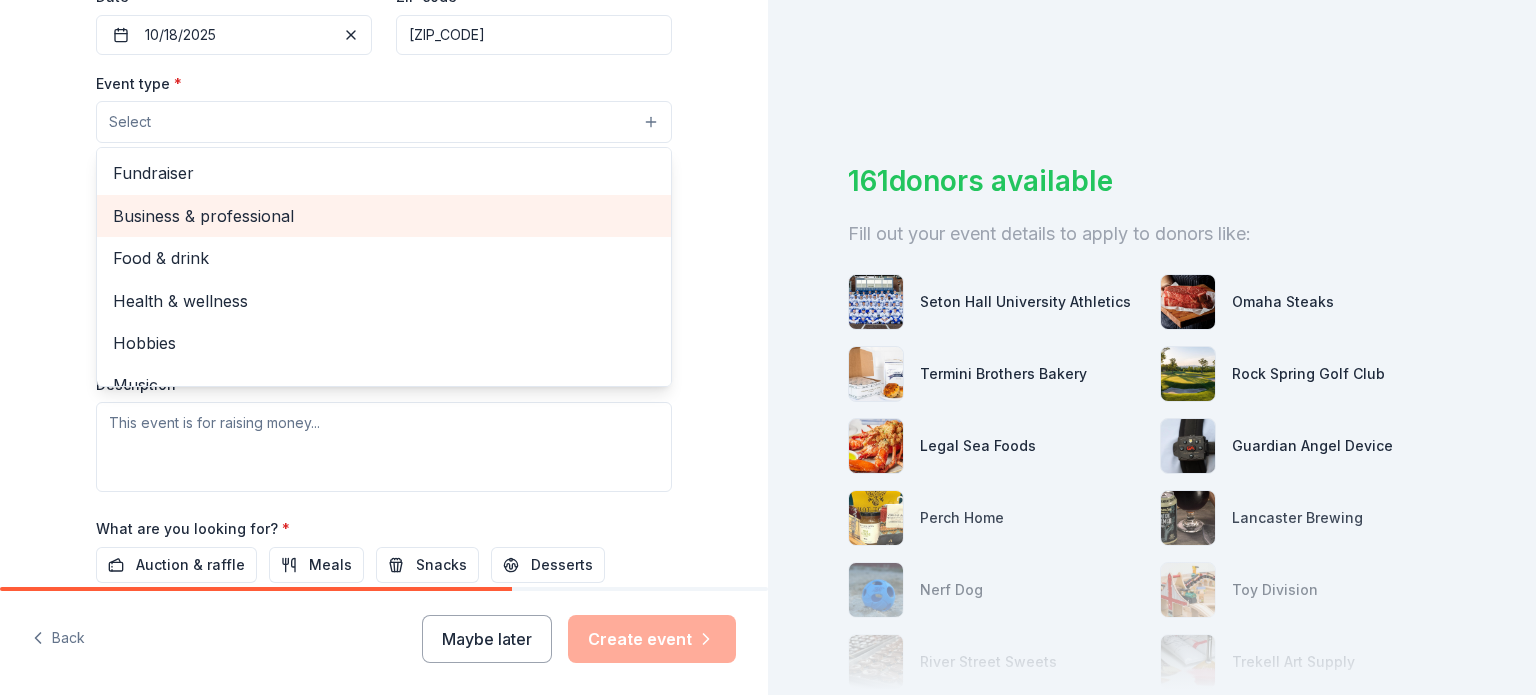 click on "Business & professional" at bounding box center [384, 216] 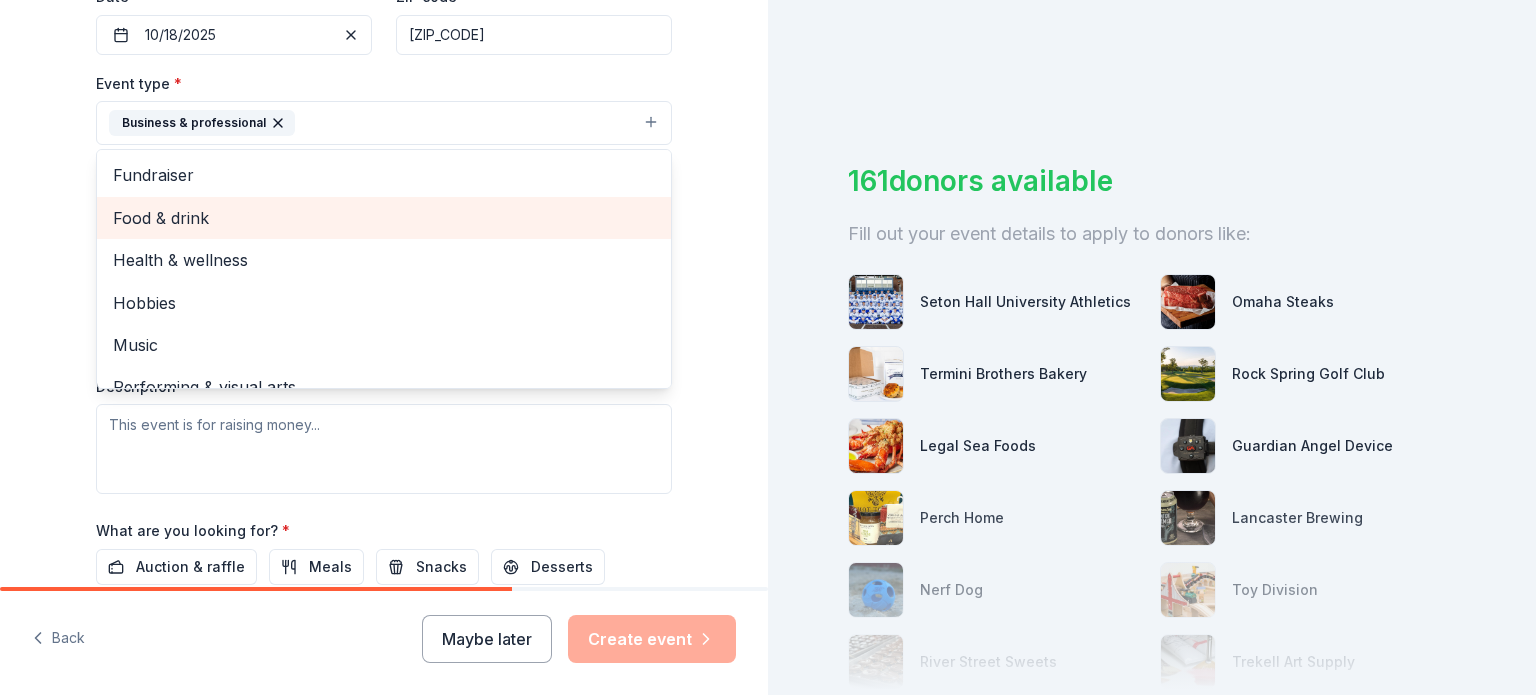scroll, scrollTop: 24, scrollLeft: 0, axis: vertical 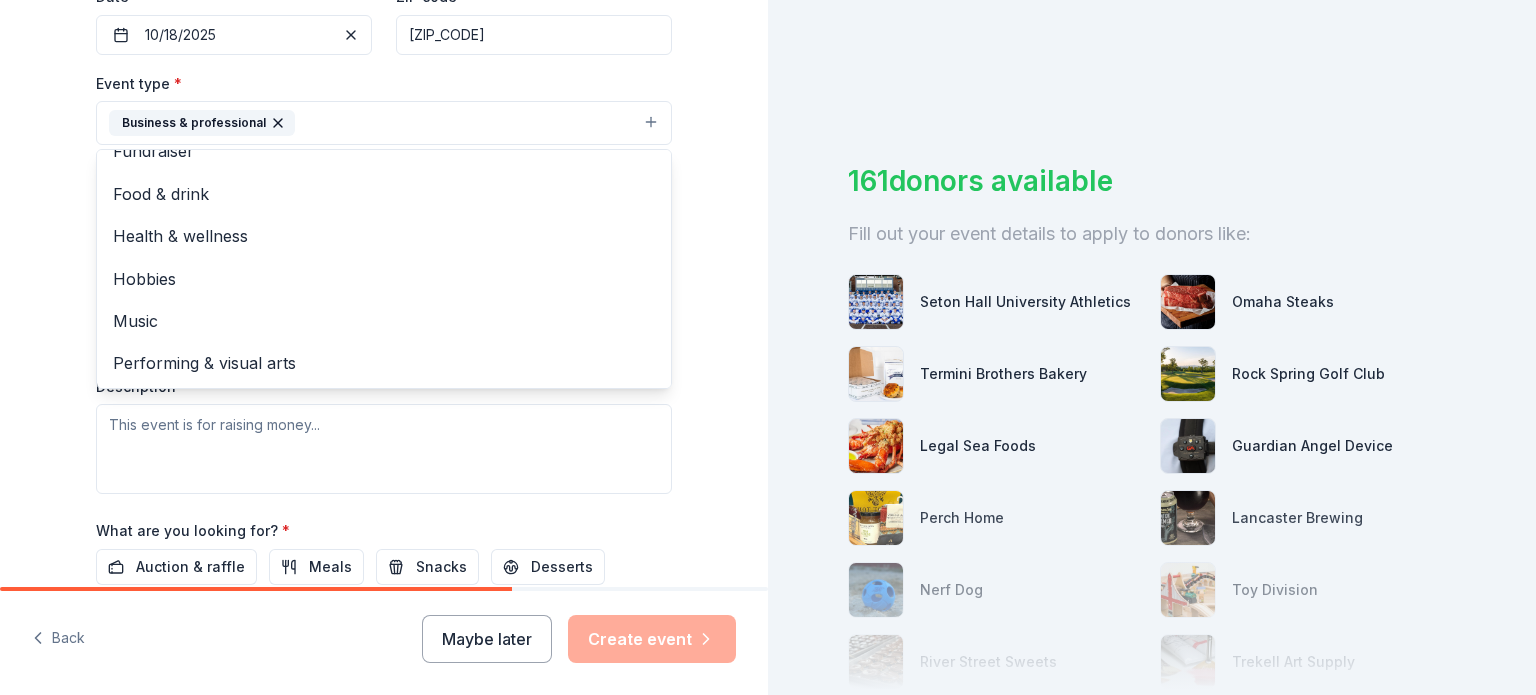 click on "Tell us about your event. We'll find in-kind donations you can apply for. Event name * Family Conference 18 /100 Event website Attendance * 100 Date * 10/18/2025 ZIP code * [ZIP_CODE] Event type * Business & professional Fundraiser Food & drink Health & wellness Hobbies Music Performing & visual arts Demographic Select We use this information to help brands find events with their target demographic to sponsor their products. Mailing address Apt/unit Description What are you looking for? * Auction & raffle Meals Snacks Desserts Alcohol Beverages Send me reminders Email me reminders of donor application deadlines Recurring event" at bounding box center (384, 166) 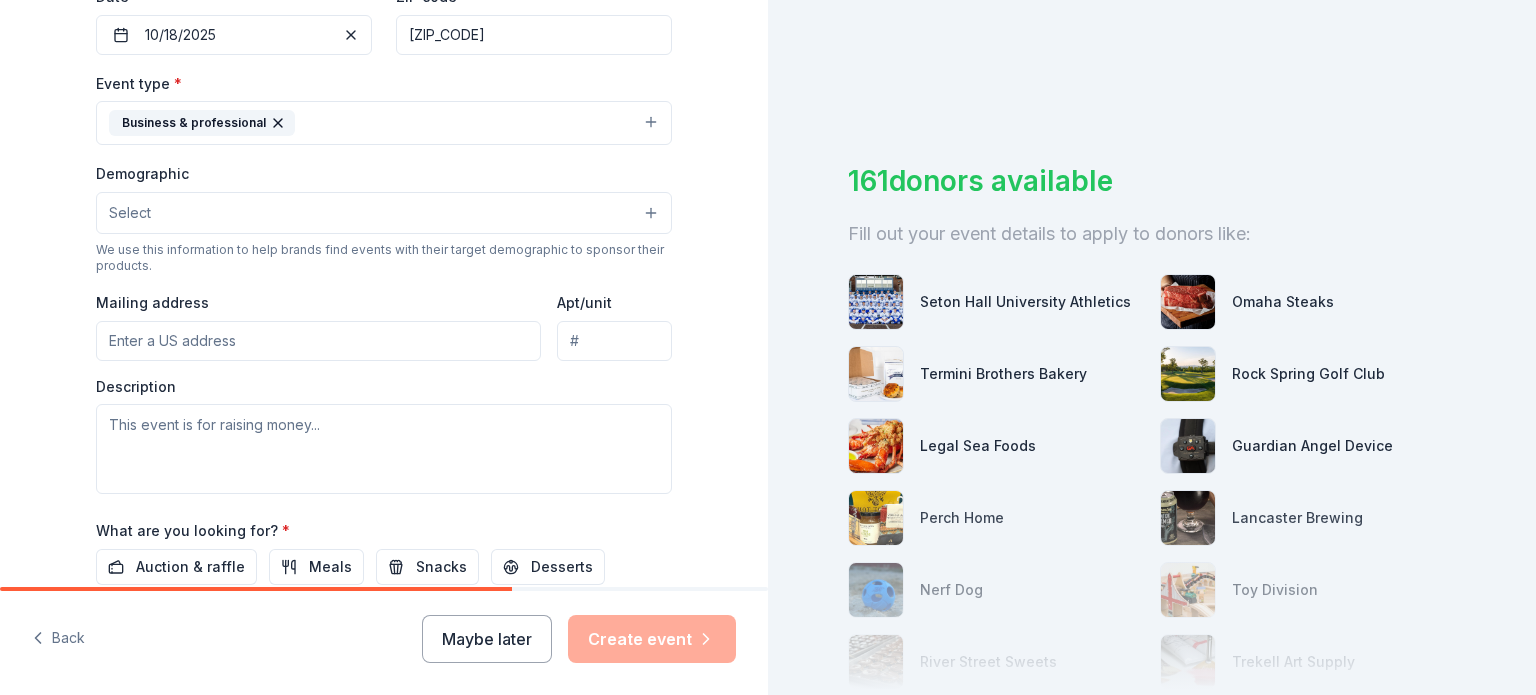 click on "Select" at bounding box center (384, 213) 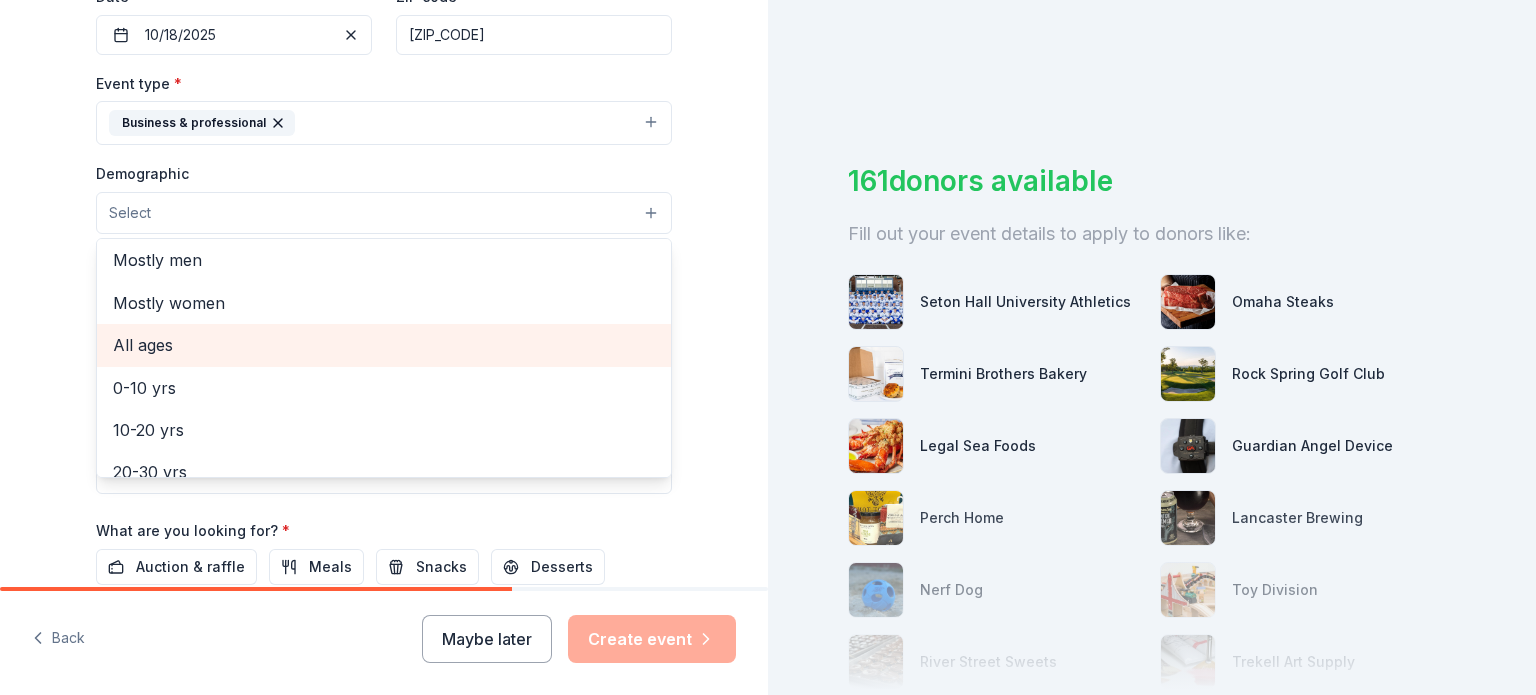 scroll, scrollTop: 0, scrollLeft: 0, axis: both 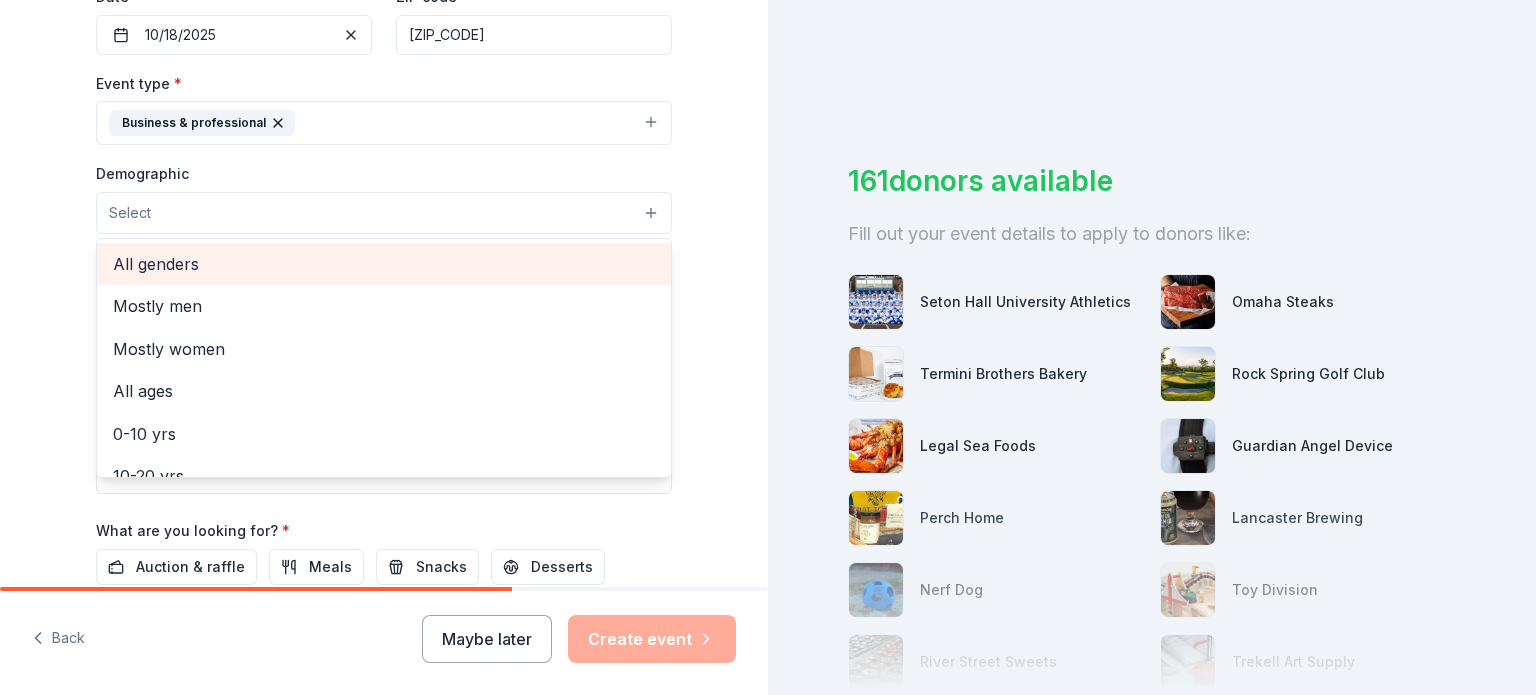 click on "All genders" at bounding box center (384, 264) 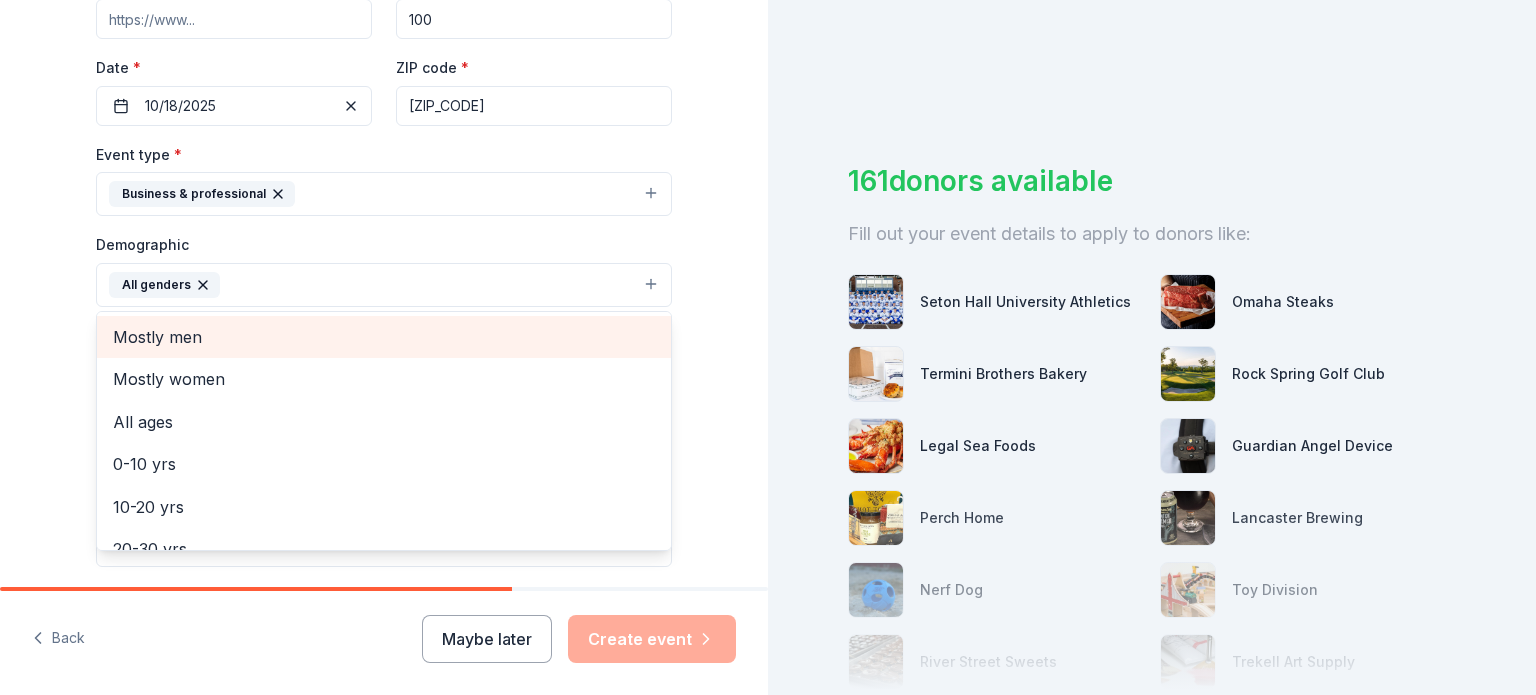 scroll, scrollTop: 400, scrollLeft: 0, axis: vertical 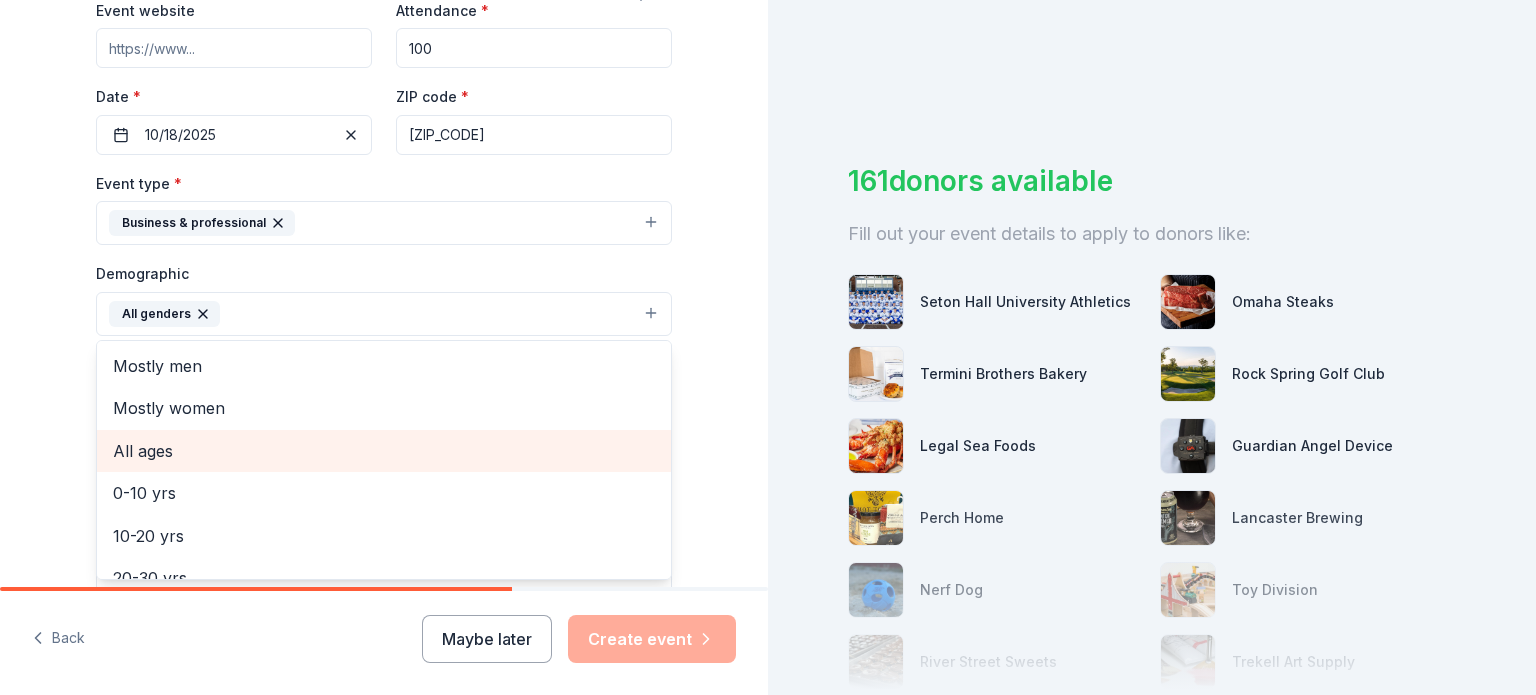 click on "All ages" at bounding box center [384, 451] 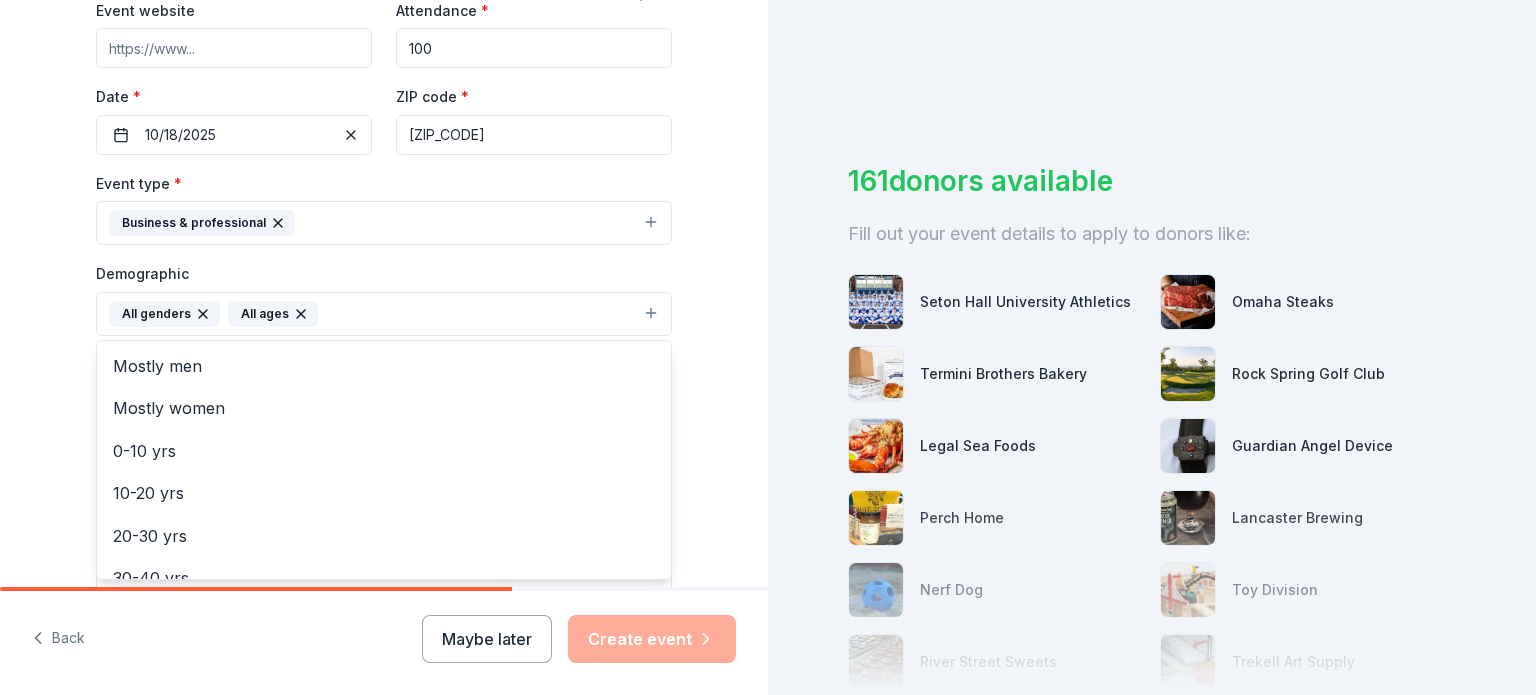 click on "Tell us about your event. We'll find in-kind donations you can apply for. Event name * Family Conference 18 /100 Event website Attendance * 100 Date * 10/18/2025 ZIP code * [ZIP_CODE] Event type * Business & professional Demographic All genders All ages Mostly men Mostly women 0-10 yrs 10-20 yrs 20-30 yrs 30-40 yrs 40-50 yrs 50-60 yrs 60-70 yrs 70-80 yrs 80+ yrs We use this information to help brands find events with their target demographic to sponsor their products. Mailing address Apt/unit Description What are you looking for? * Auction & raffle Meals Snacks Desserts Alcohol Beverages Send me reminders Email me reminders of donor application deadlines Recurring event" at bounding box center [384, 267] 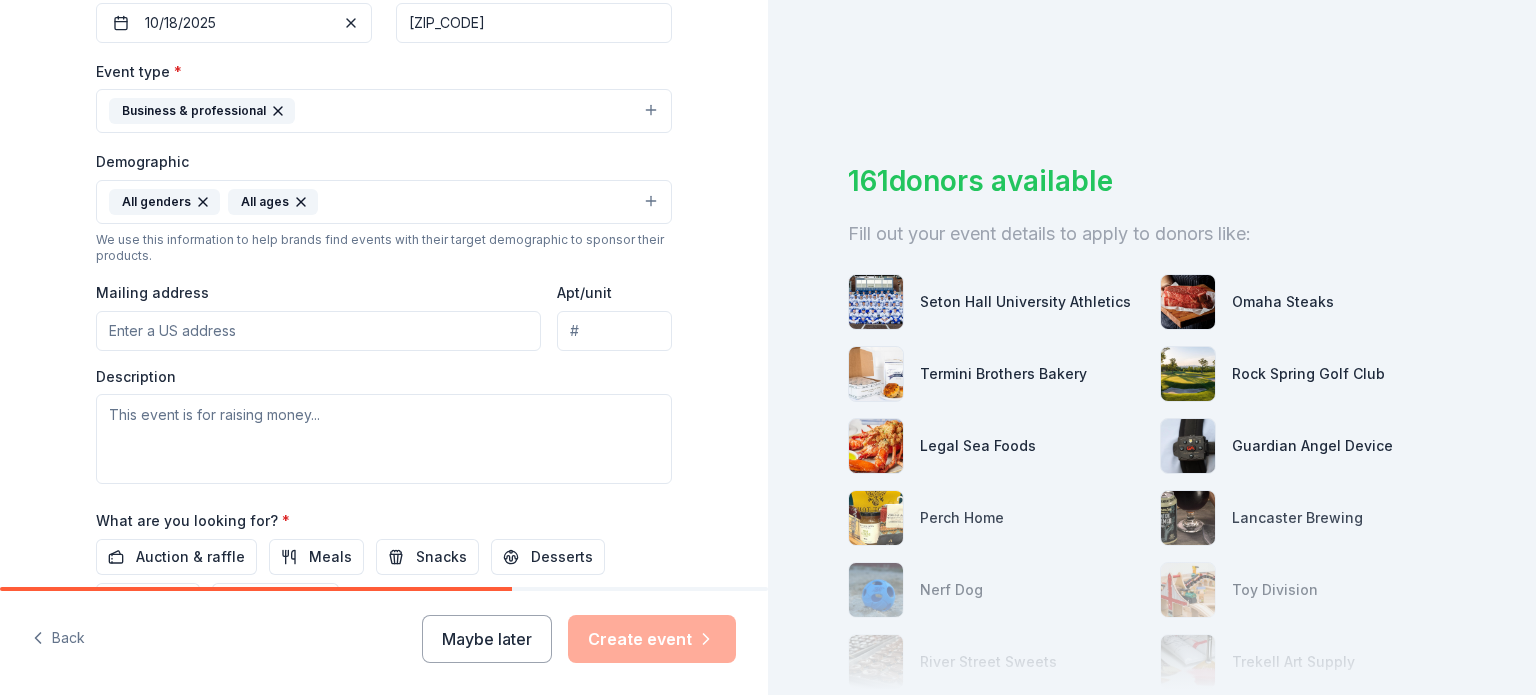scroll, scrollTop: 600, scrollLeft: 0, axis: vertical 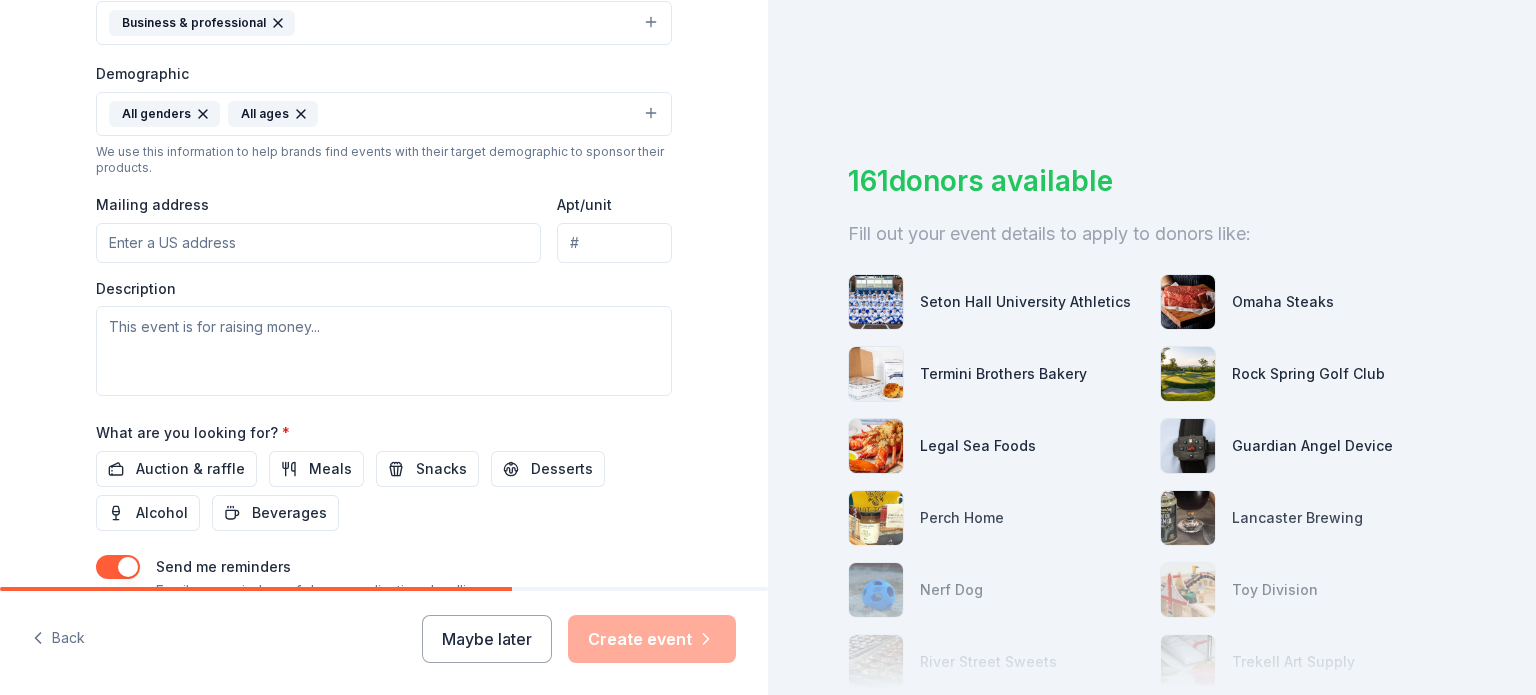 click on "Mailing address" at bounding box center (318, 243) 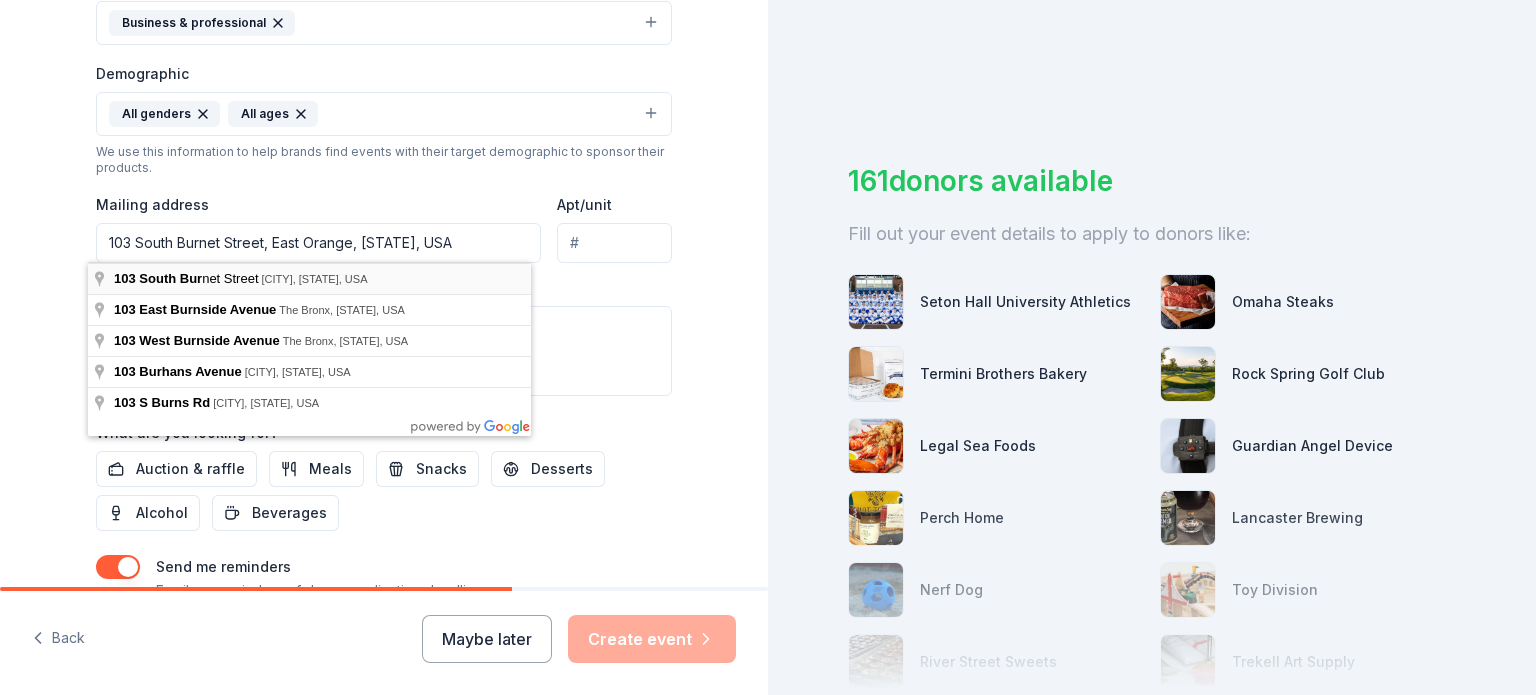 type on "103 South Burnet Street, East Orange, [STATE], [ZIP_CODE]" 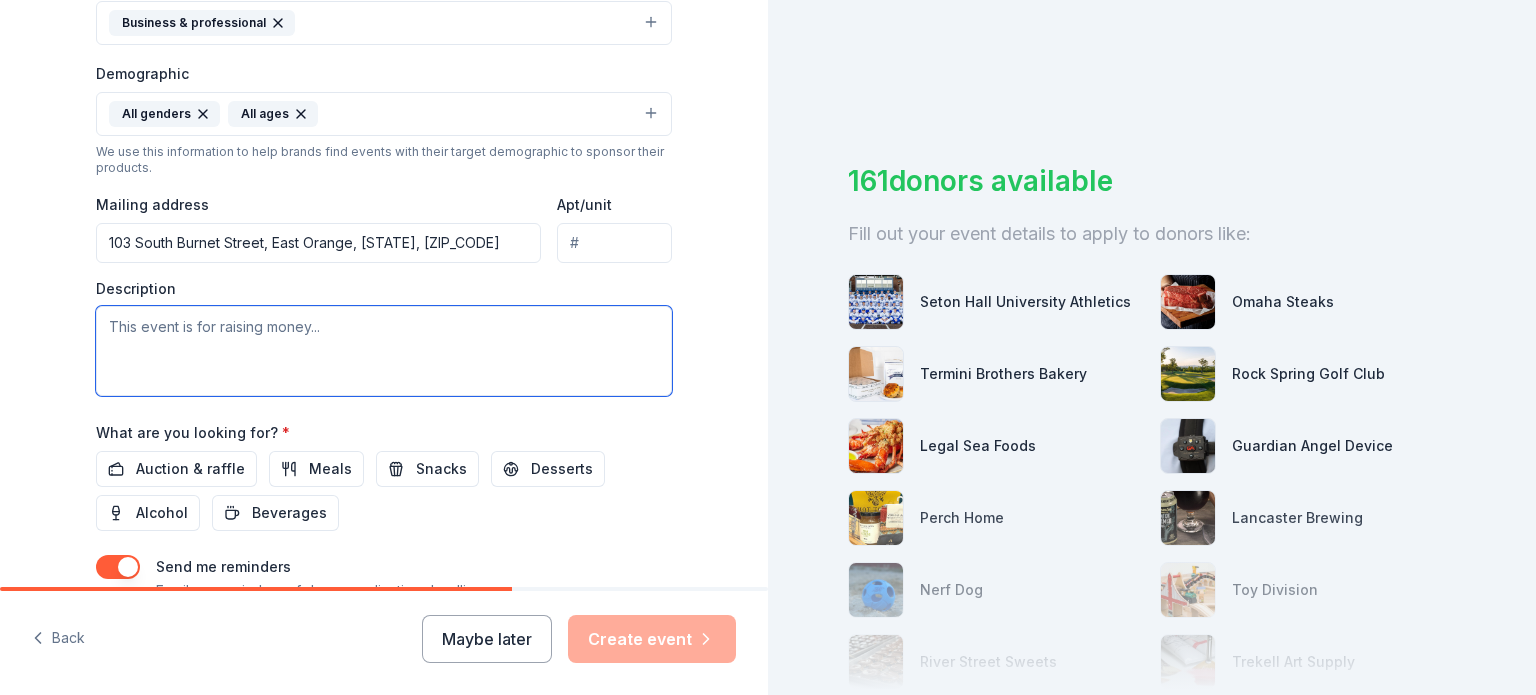 click at bounding box center [384, 351] 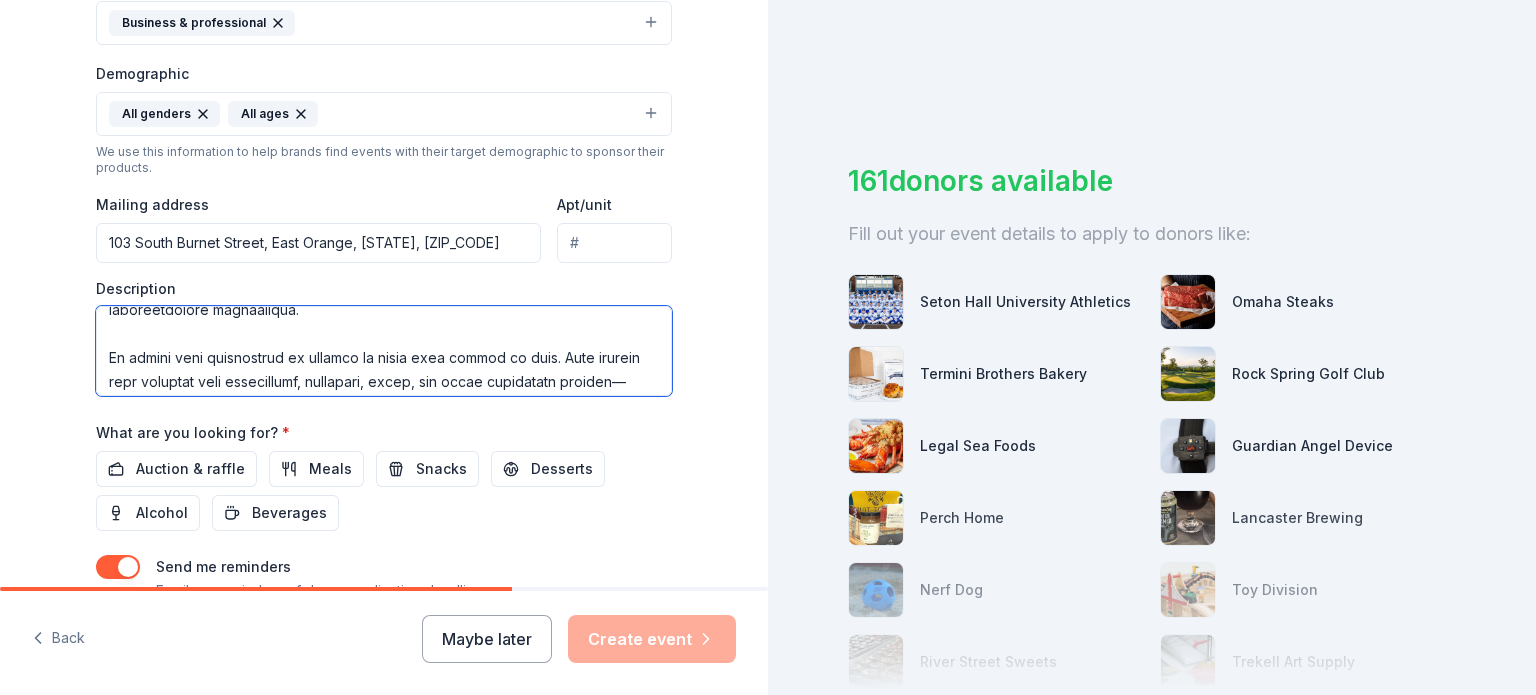 scroll, scrollTop: 368, scrollLeft: 0, axis: vertical 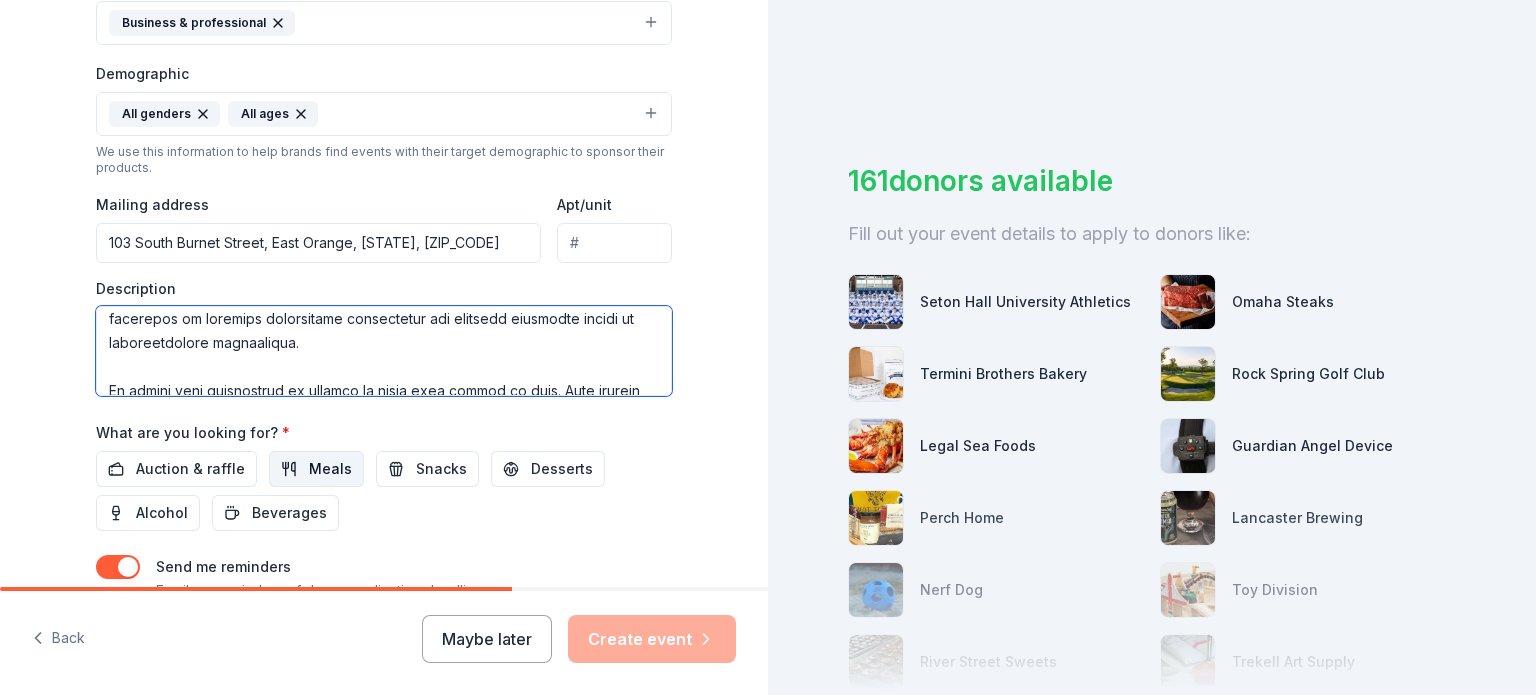 type on "Lorem ip Dolorsit am c adipi-eli, seddoeiusmodtempo incididunt utlabore et dolorem, aliqua, eni adminimven quisnostrud exe ullamcol nisi ali exeac co duis. Auteir in rep volup ve Esseci, FU, null paria exce sinto cupidata nonproide suntcul, quiof deserun, mollitani, ide laboru-perspi und o istenat errorvo ac dolore, laudantium, tot remap.
Eaqu i quae abill in veritati quasiarc bea vitaed, expli, nem enimipsa, qui voluptasas autodit f conse magni dolorese rat sequi, nesciun, neq porroqui dolorema. Numq eiusmod temporai mag quaeratetia minussolu no elige optiocumque nihilimp quo placeatf possimusas repellendu, Tempo au Quibusda officiisd rer necessit, saepeeven, vol repudi recusandae itaque ear hicteneturs delec—reiciend voluptati maior ali perferendi doloribus asp repellat minimnos exercit.
Ullamcorp susc labo aliqui co conseq quidm, mollitiam, har quidemr fa expeditadis naml tempore cumsolutanob eli optiocumque. Nihi impeditmin qu maximeplac facerepos om loremips dolorsitame consectetur adi elitsedd eius..." 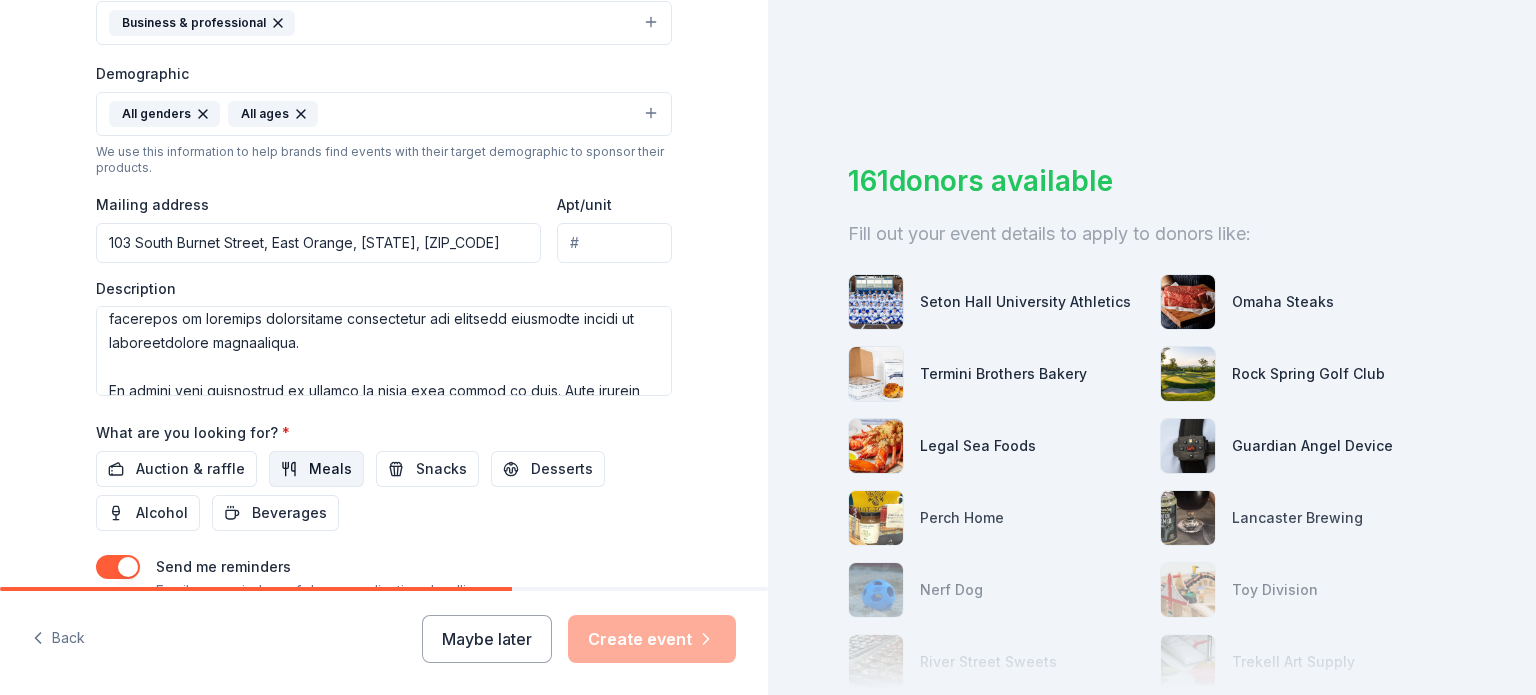 click on "Meals" at bounding box center (330, 469) 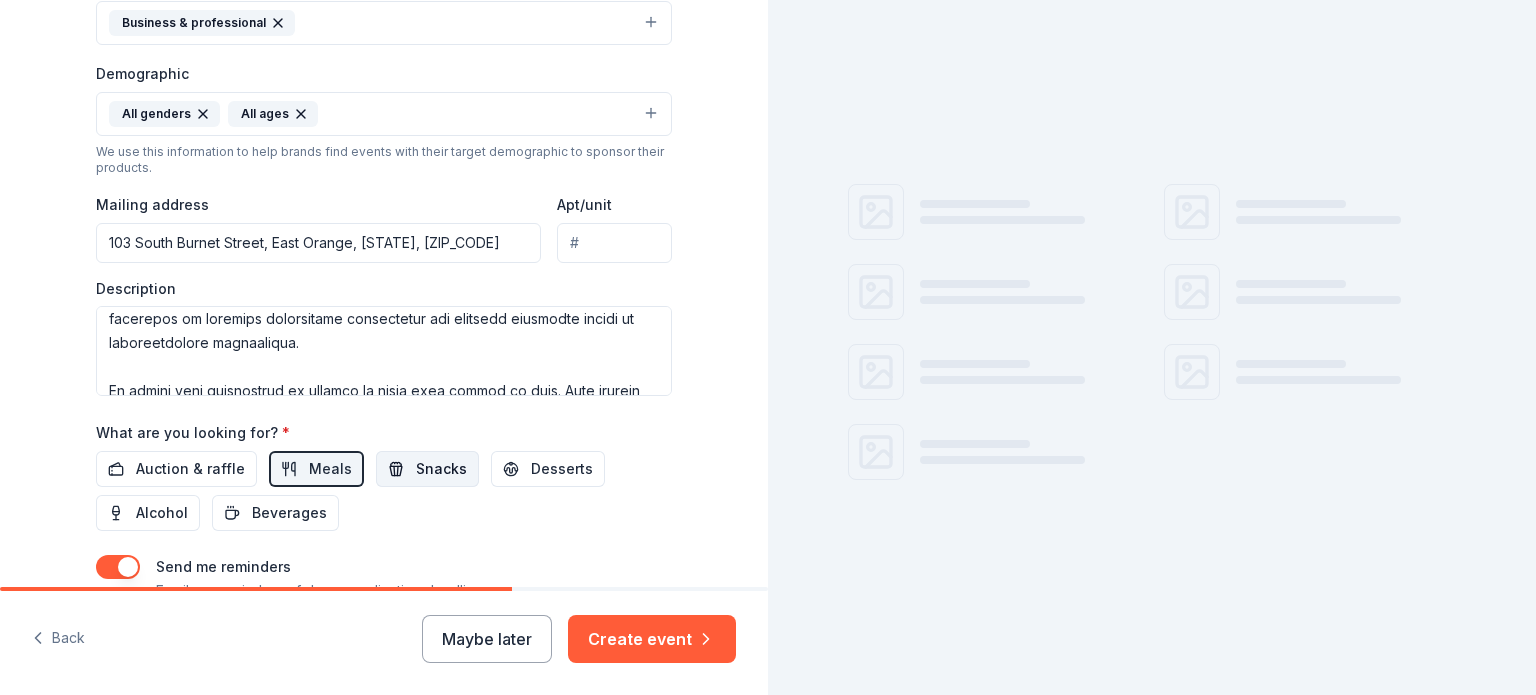 click on "Snacks" at bounding box center (427, 469) 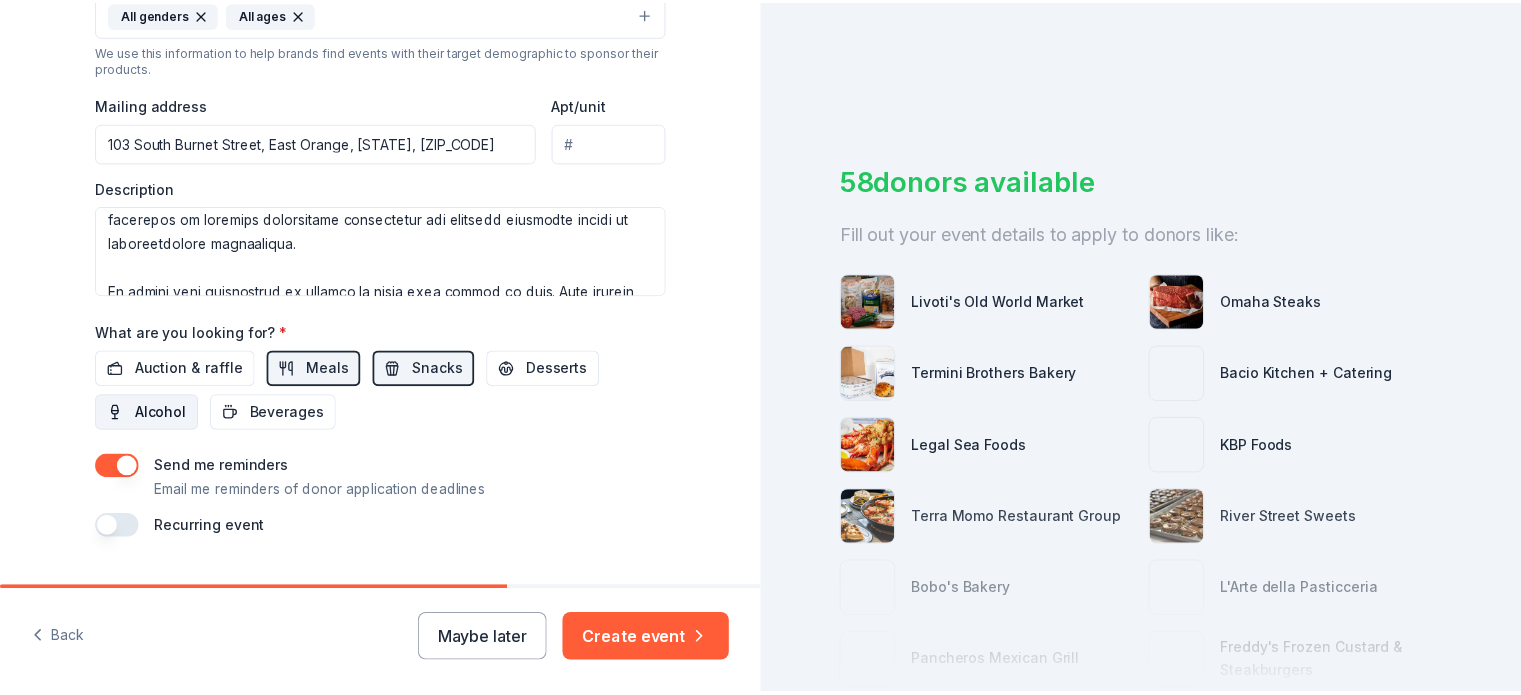 scroll, scrollTop: 747, scrollLeft: 0, axis: vertical 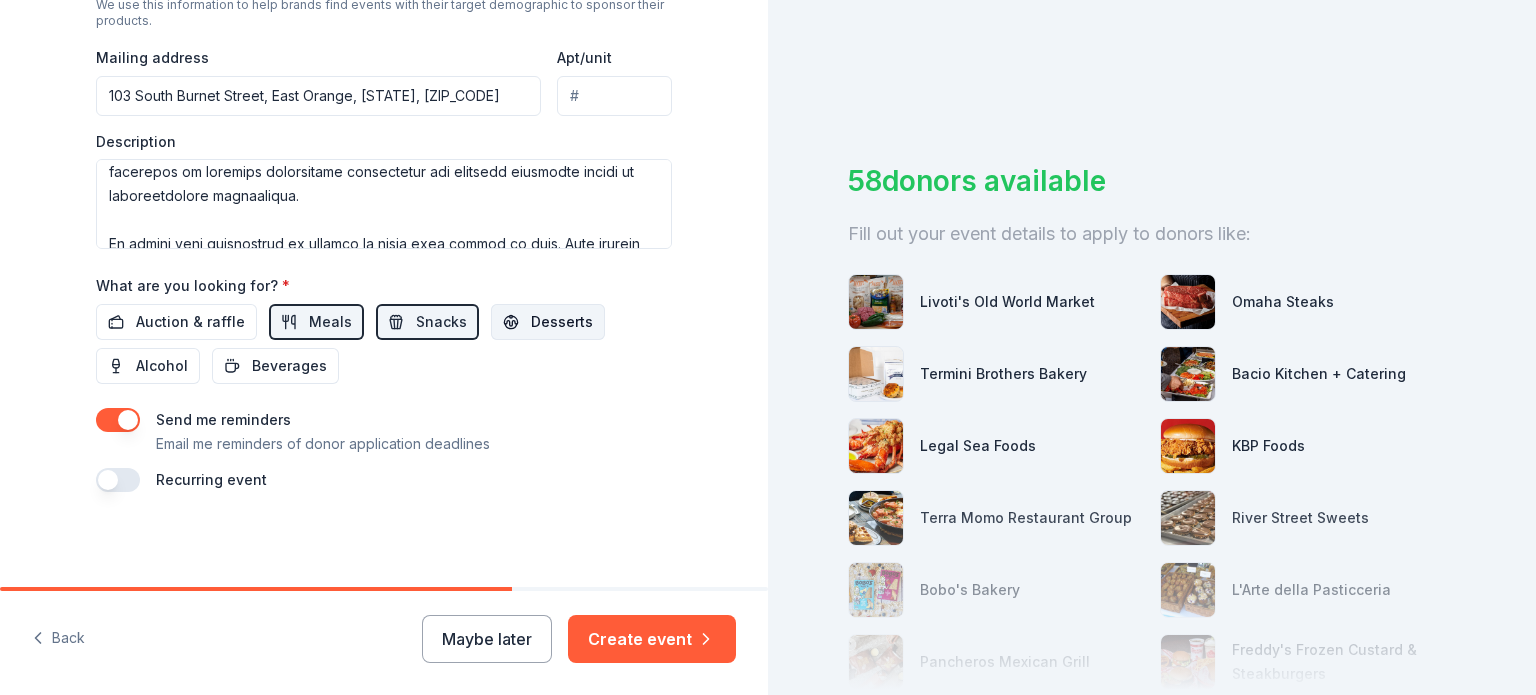 click on "Desserts" at bounding box center [548, 322] 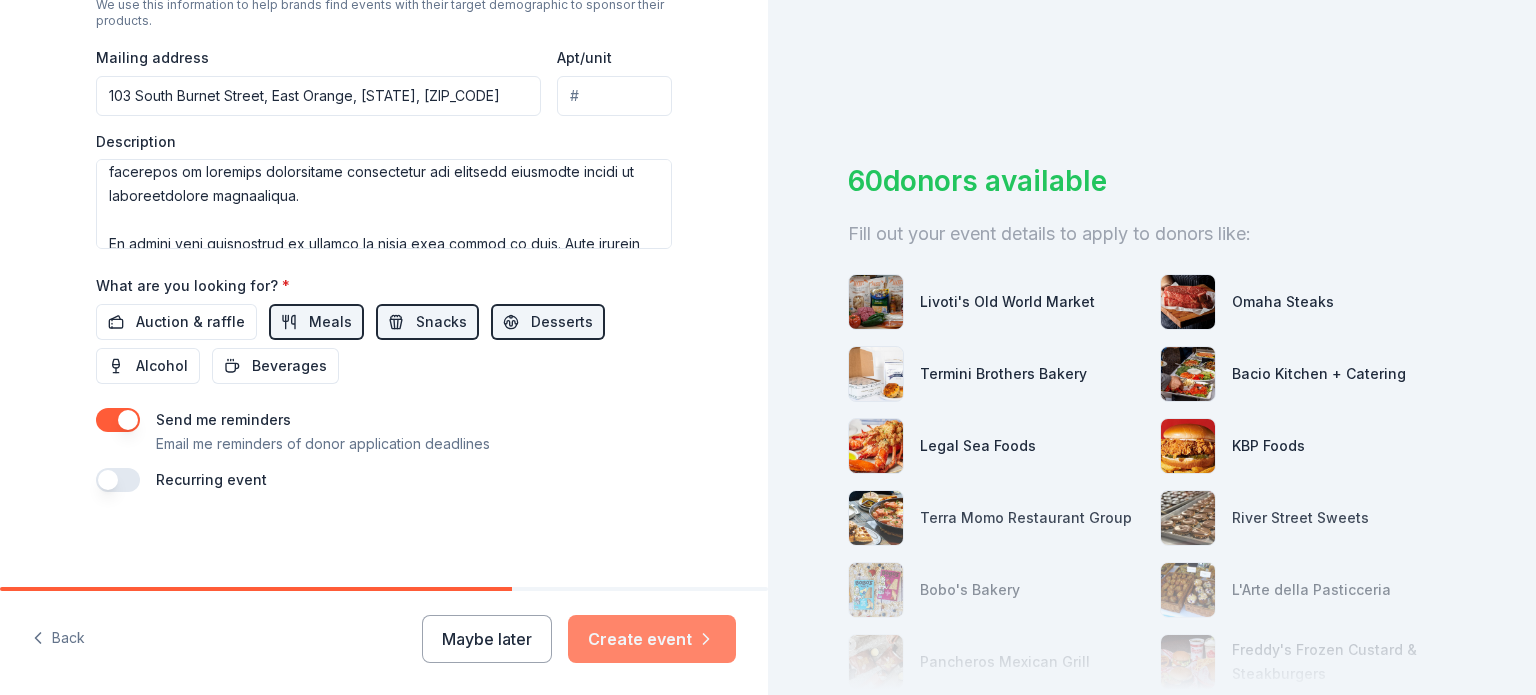 click on "Create event" at bounding box center [652, 639] 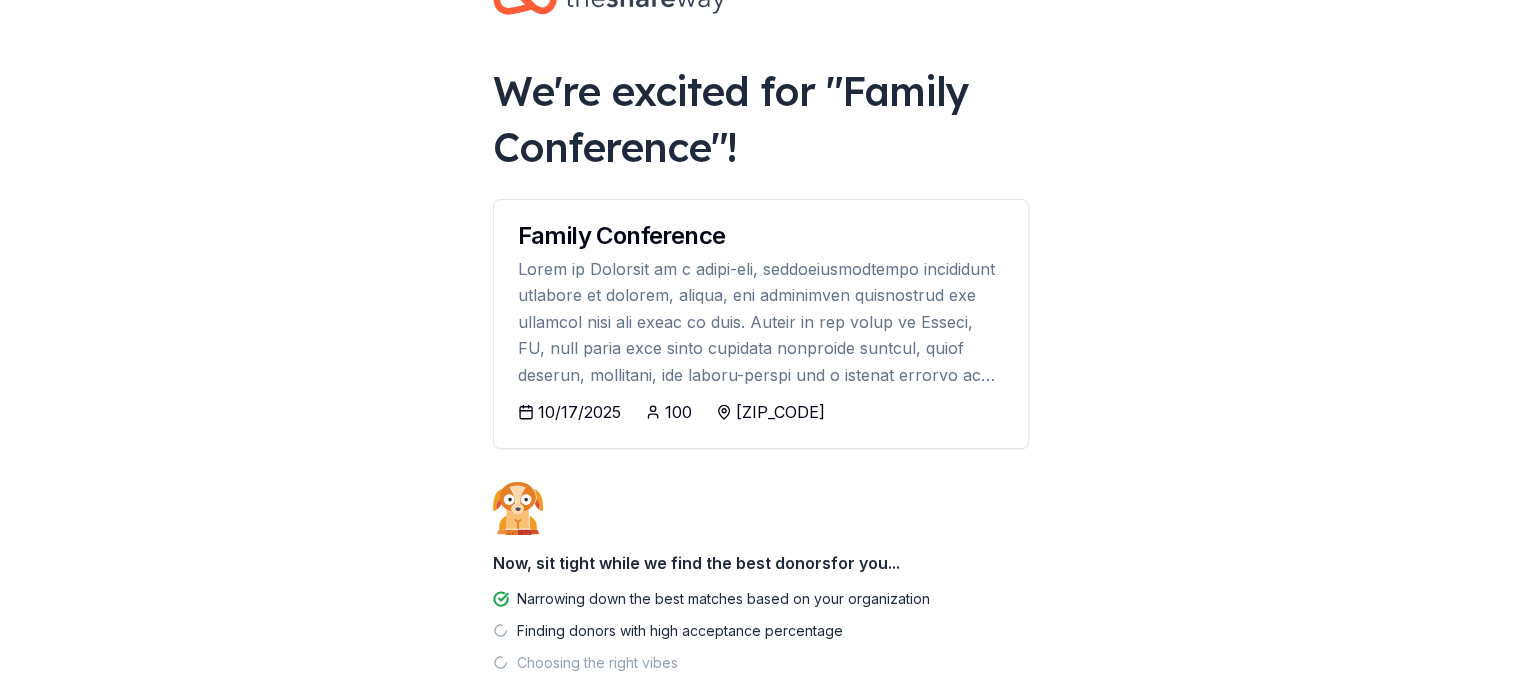 scroll, scrollTop: 176, scrollLeft: 0, axis: vertical 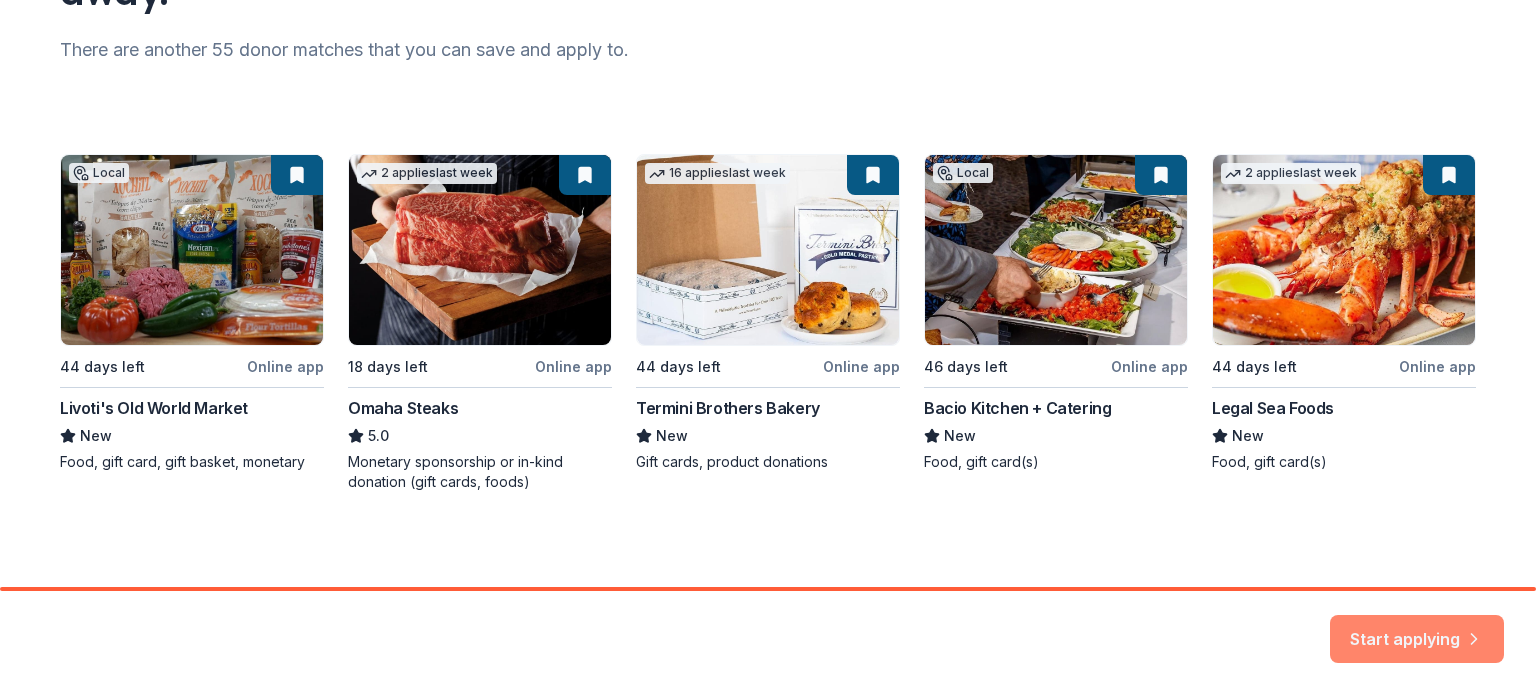 click on "Start applying" at bounding box center (1417, 627) 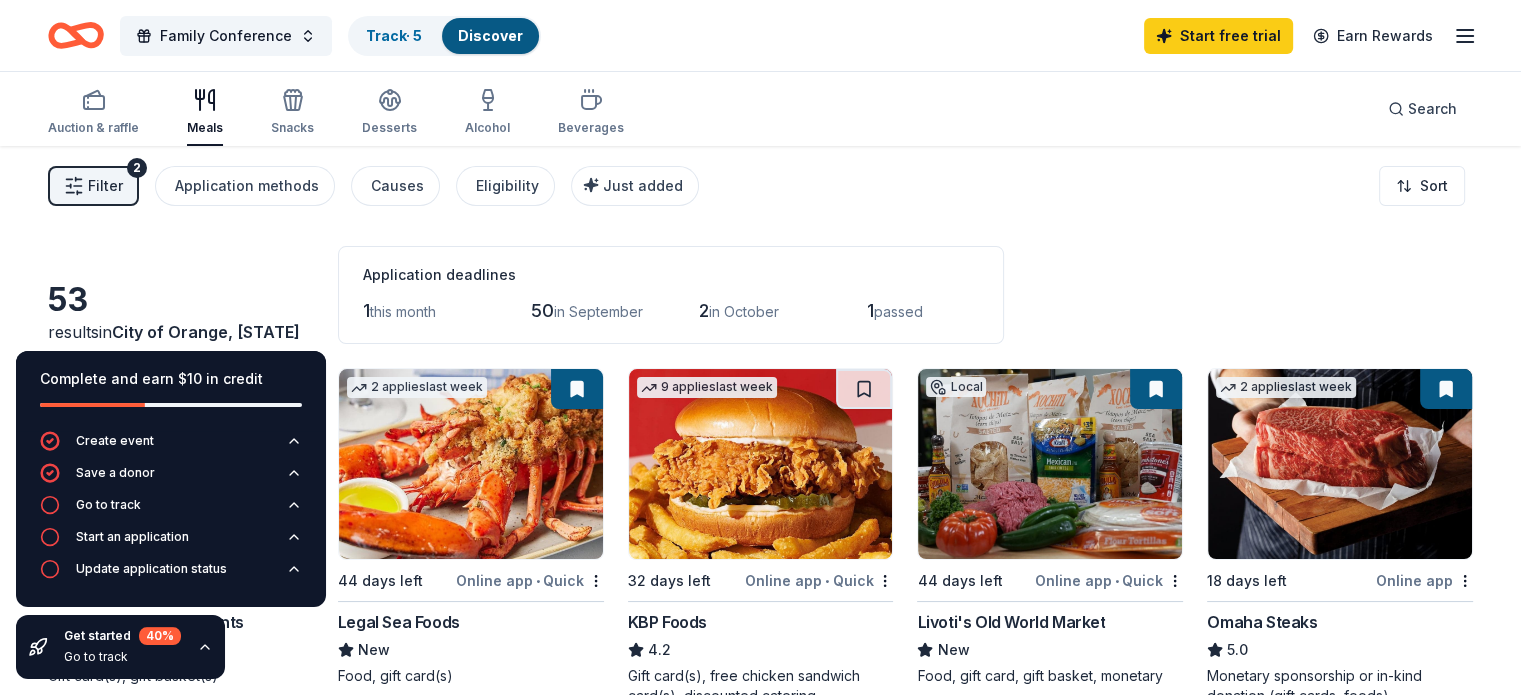 scroll, scrollTop: 200, scrollLeft: 0, axis: vertical 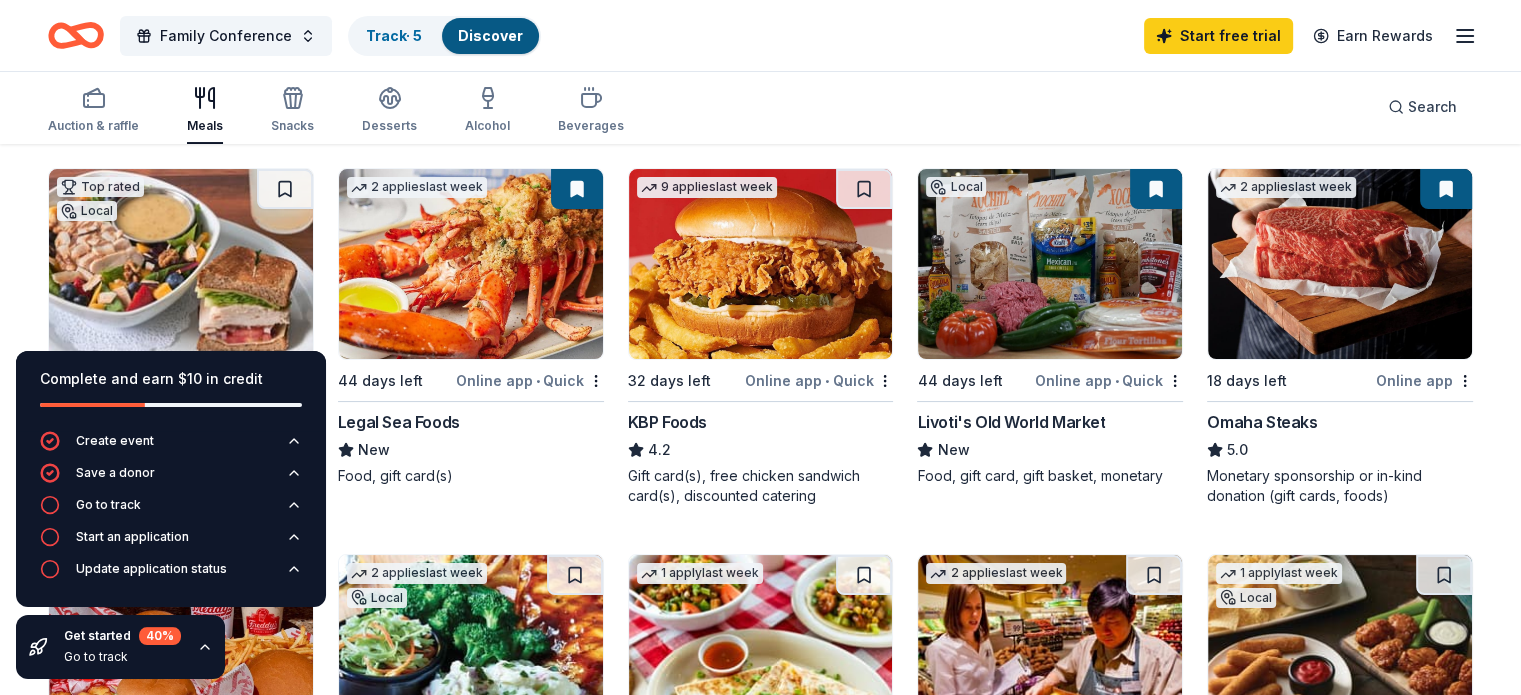 click at bounding box center (761, 264) 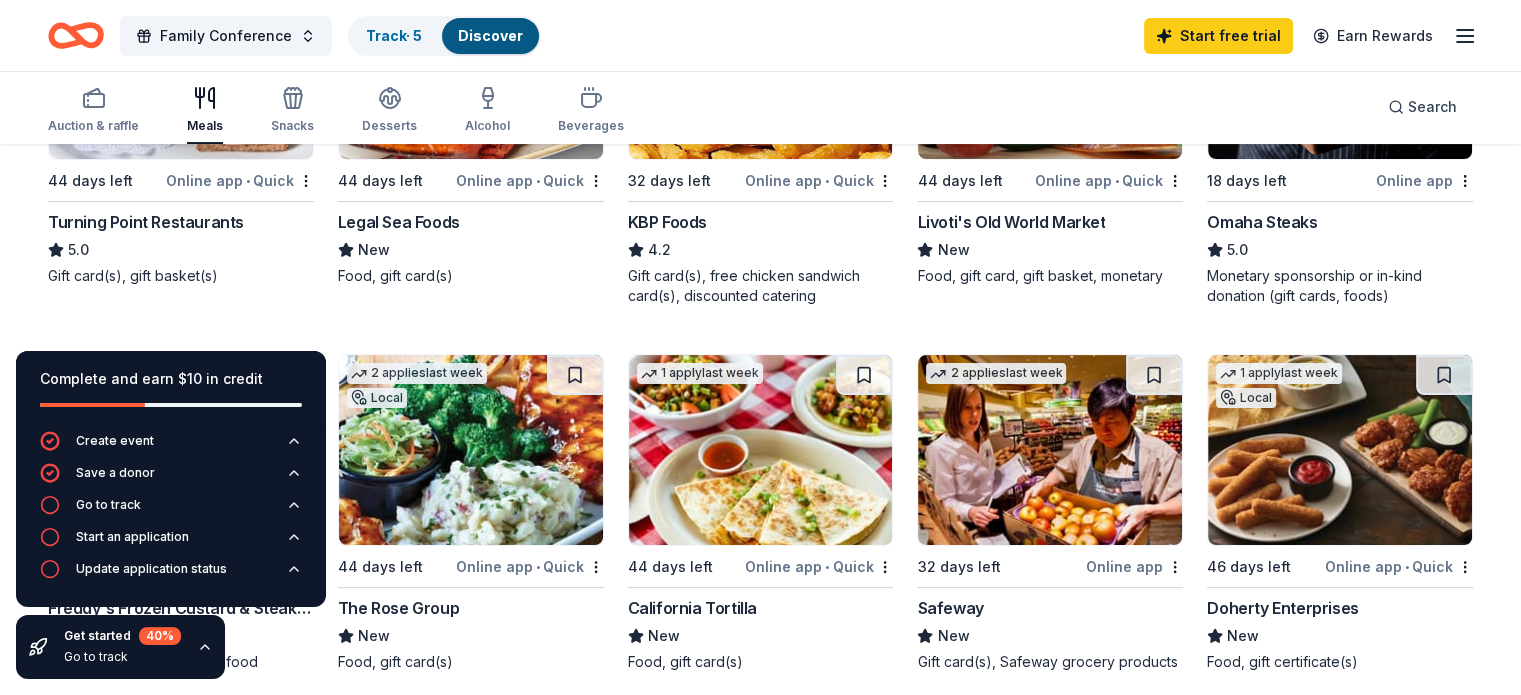 scroll, scrollTop: 300, scrollLeft: 0, axis: vertical 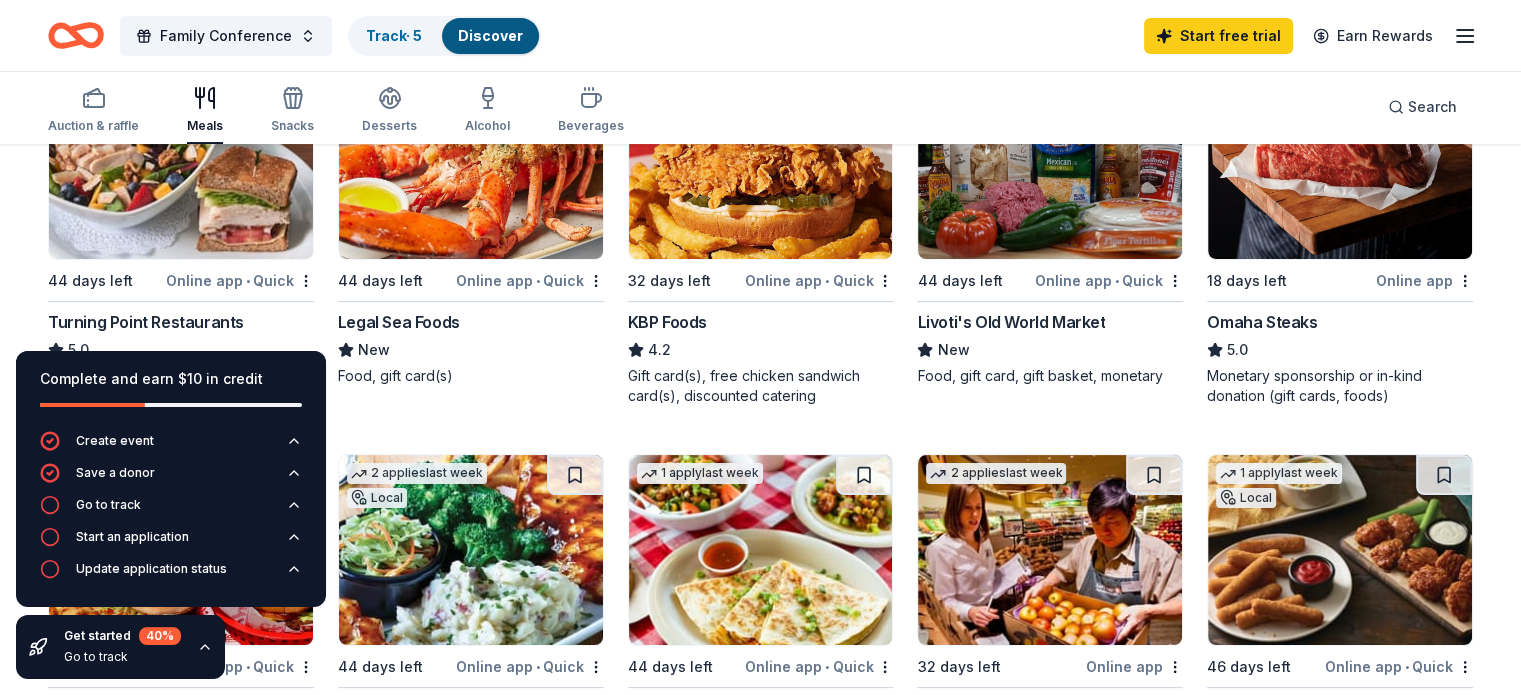 click on "Turning Point Restaurants" at bounding box center [146, 322] 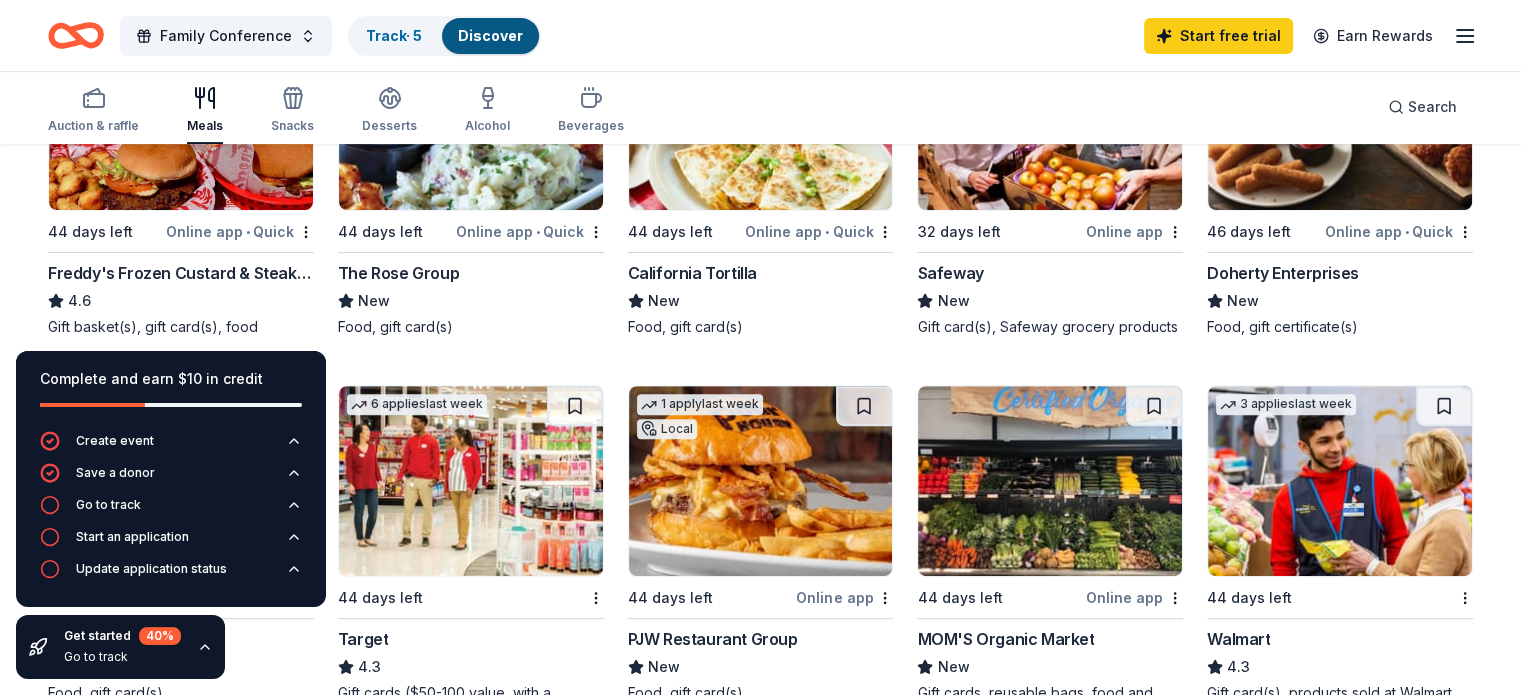 scroll, scrollTop: 400, scrollLeft: 0, axis: vertical 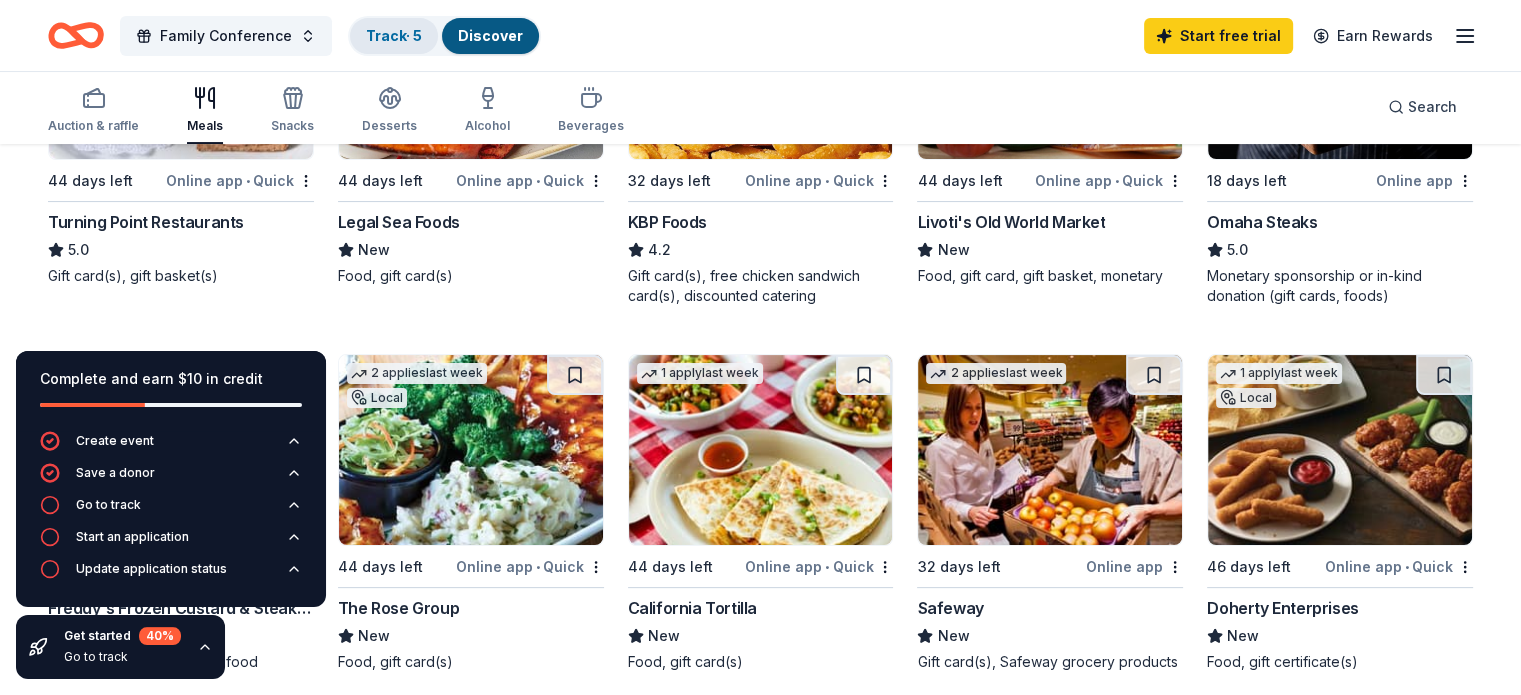 click on "Track  · 5" at bounding box center (394, 35) 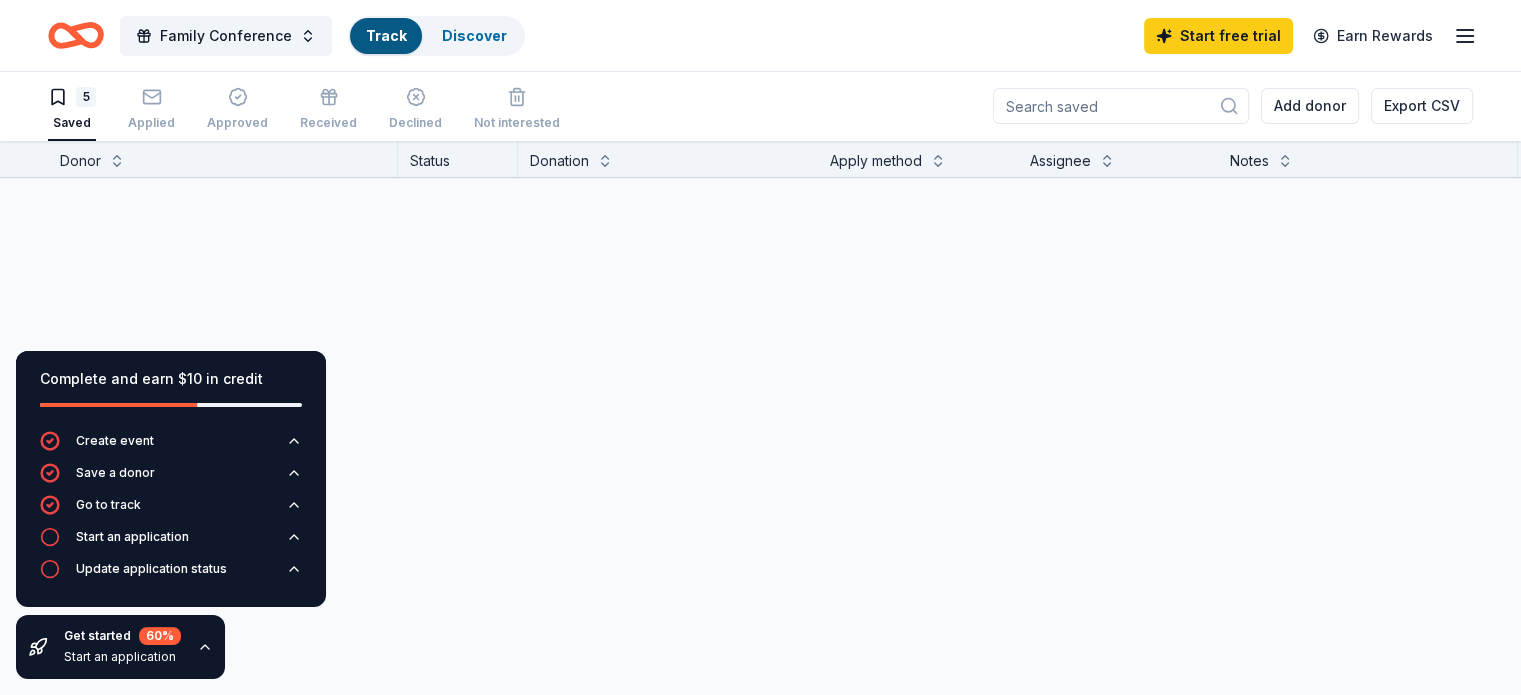 scroll, scrollTop: 0, scrollLeft: 0, axis: both 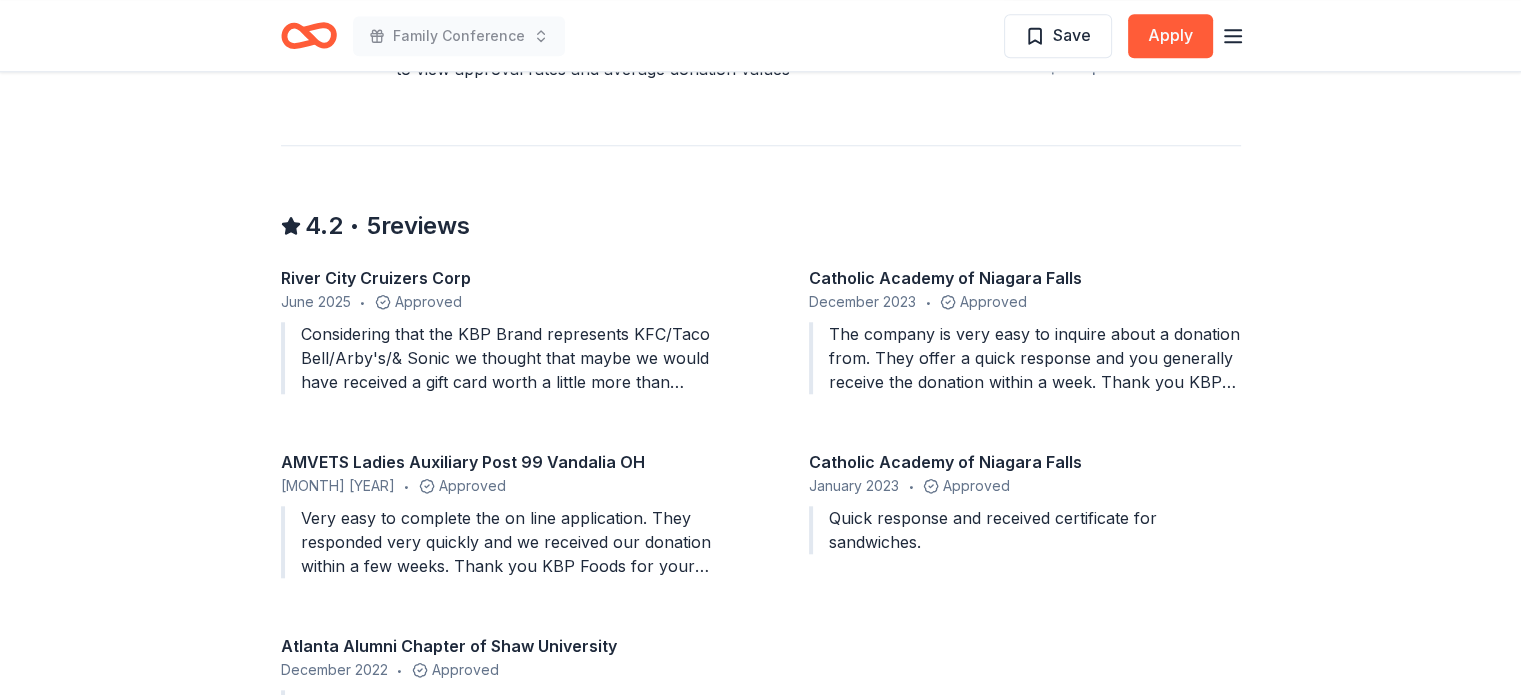 click on "Considering that the KBP Brand represents KFC/Taco Bell/Arby's/& Sonic we thought that maybe we would have received a gift card worth a little more than $1.75 each for a total of two chicken sandwiches. Plus the person who receives these two cards would have to check their website to see which location will accept these cards. Having trouble sending you the picture of the two cards along with the letter." at bounding box center [497, 358] 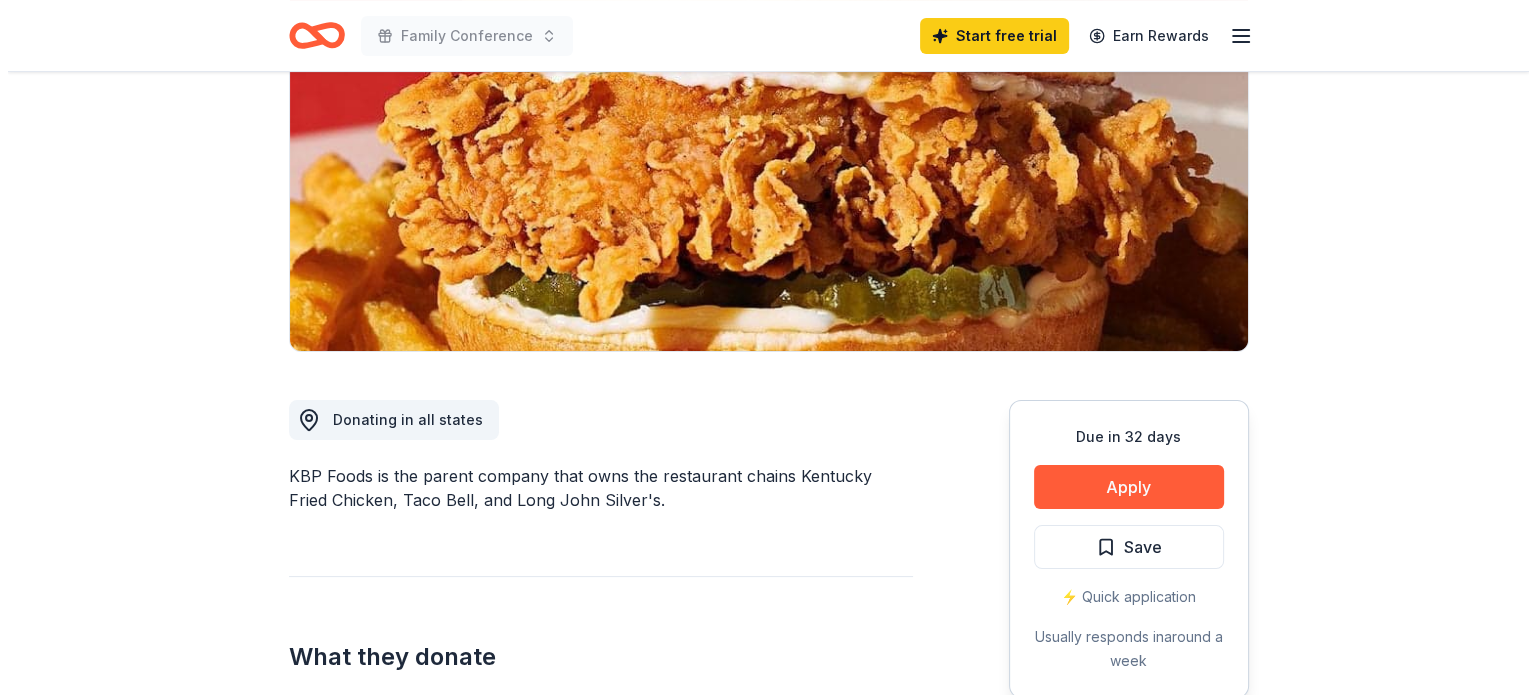 scroll, scrollTop: 300, scrollLeft: 0, axis: vertical 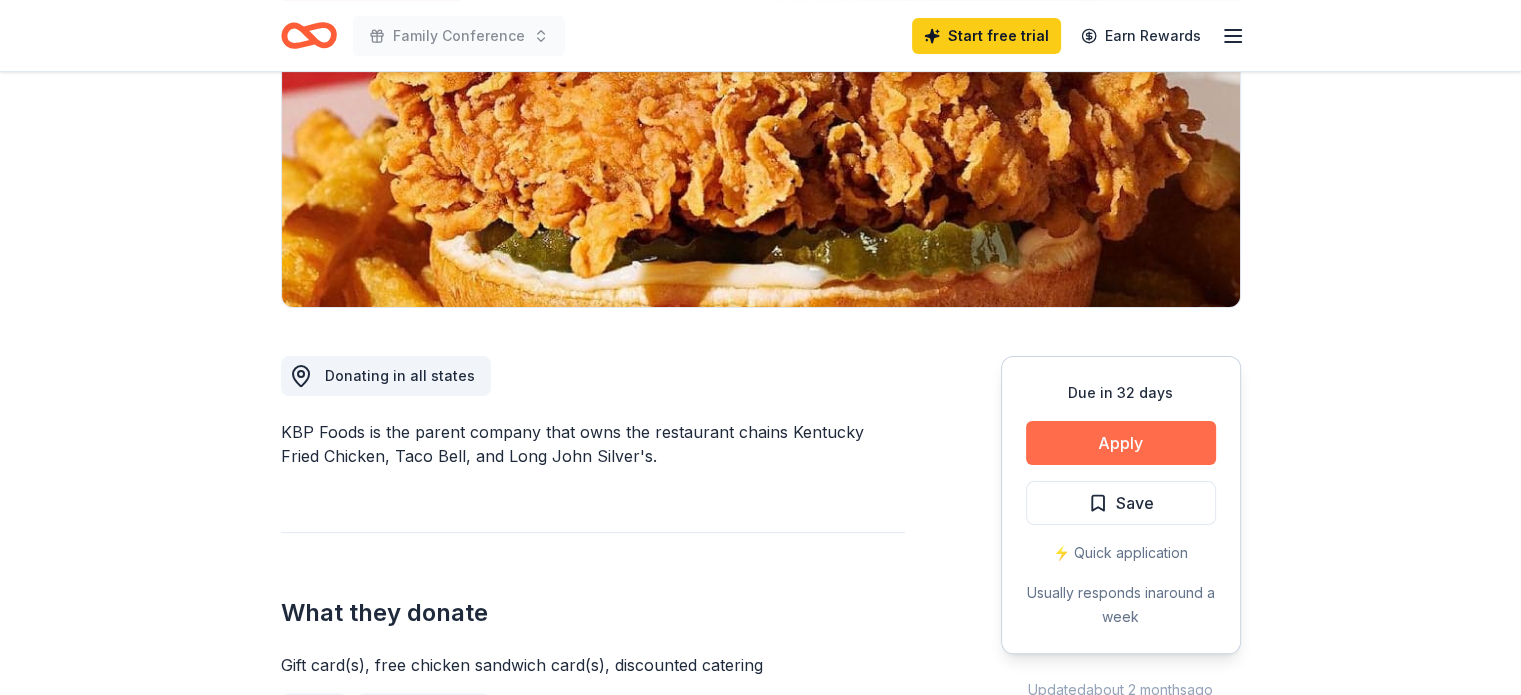 click on "Apply" at bounding box center [1121, 443] 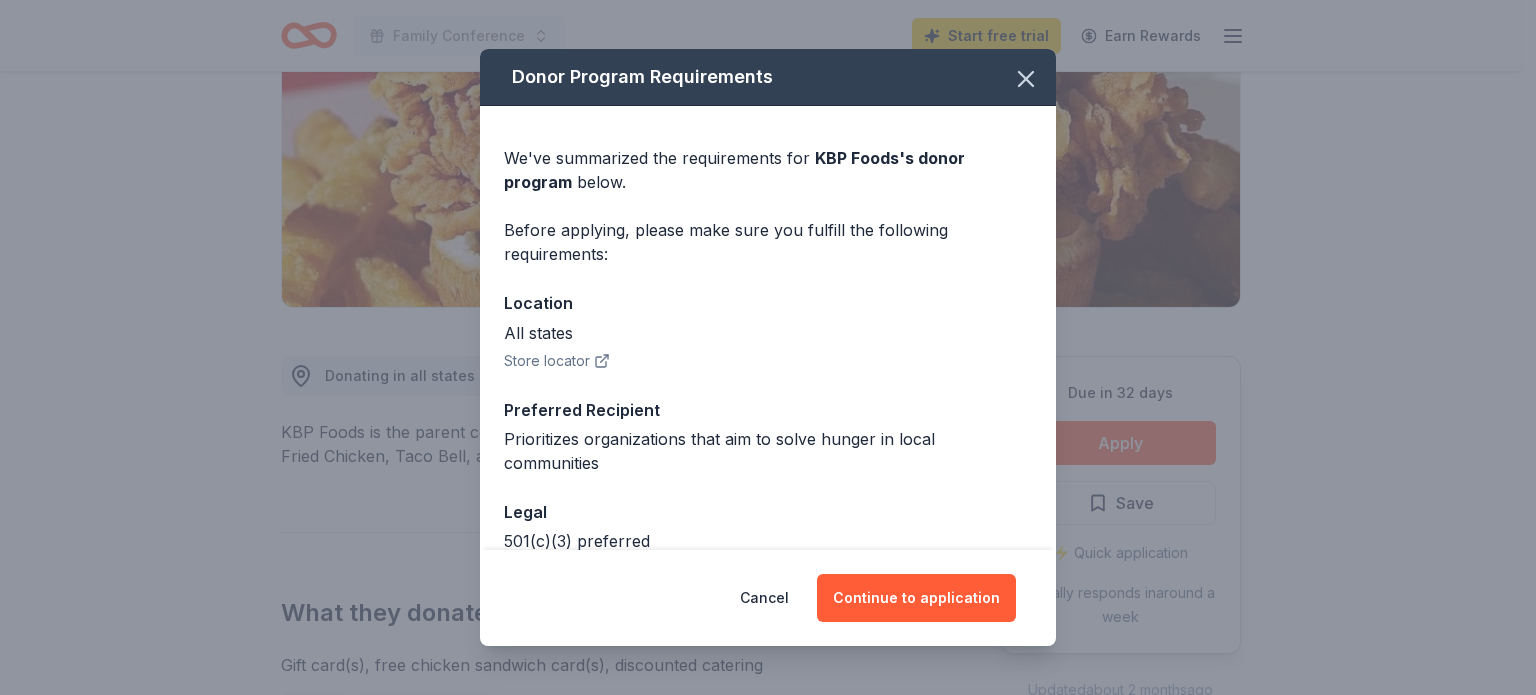 scroll, scrollTop: 108, scrollLeft: 0, axis: vertical 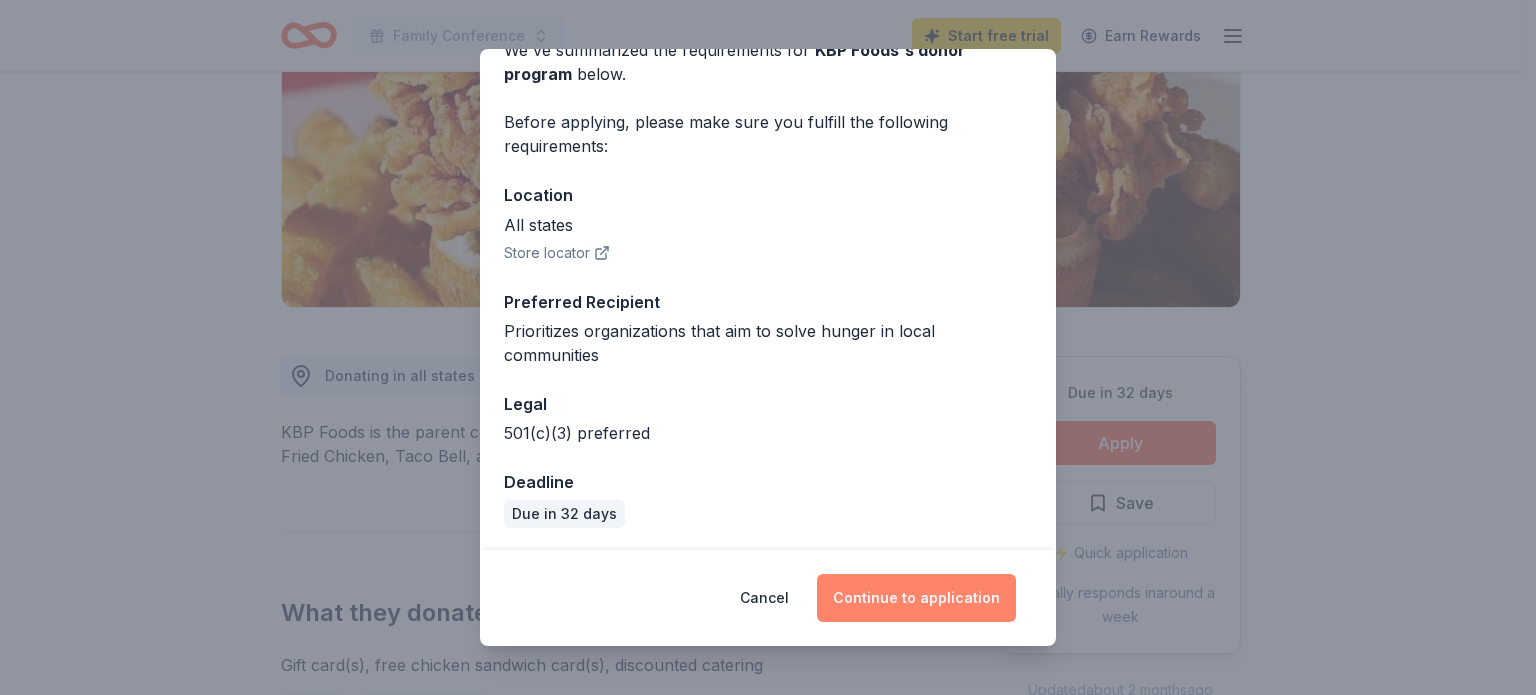 click on "Continue to application" at bounding box center [916, 598] 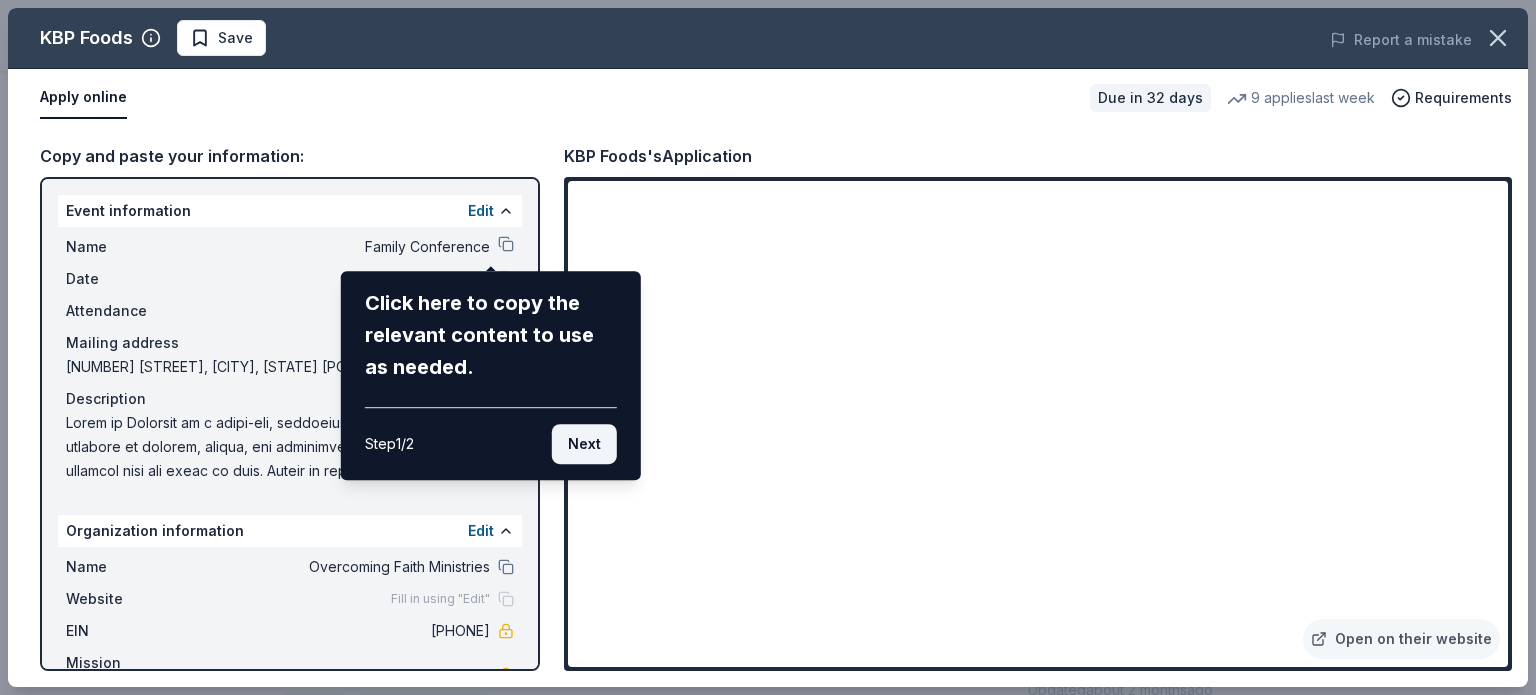 click on "Next" at bounding box center (584, 444) 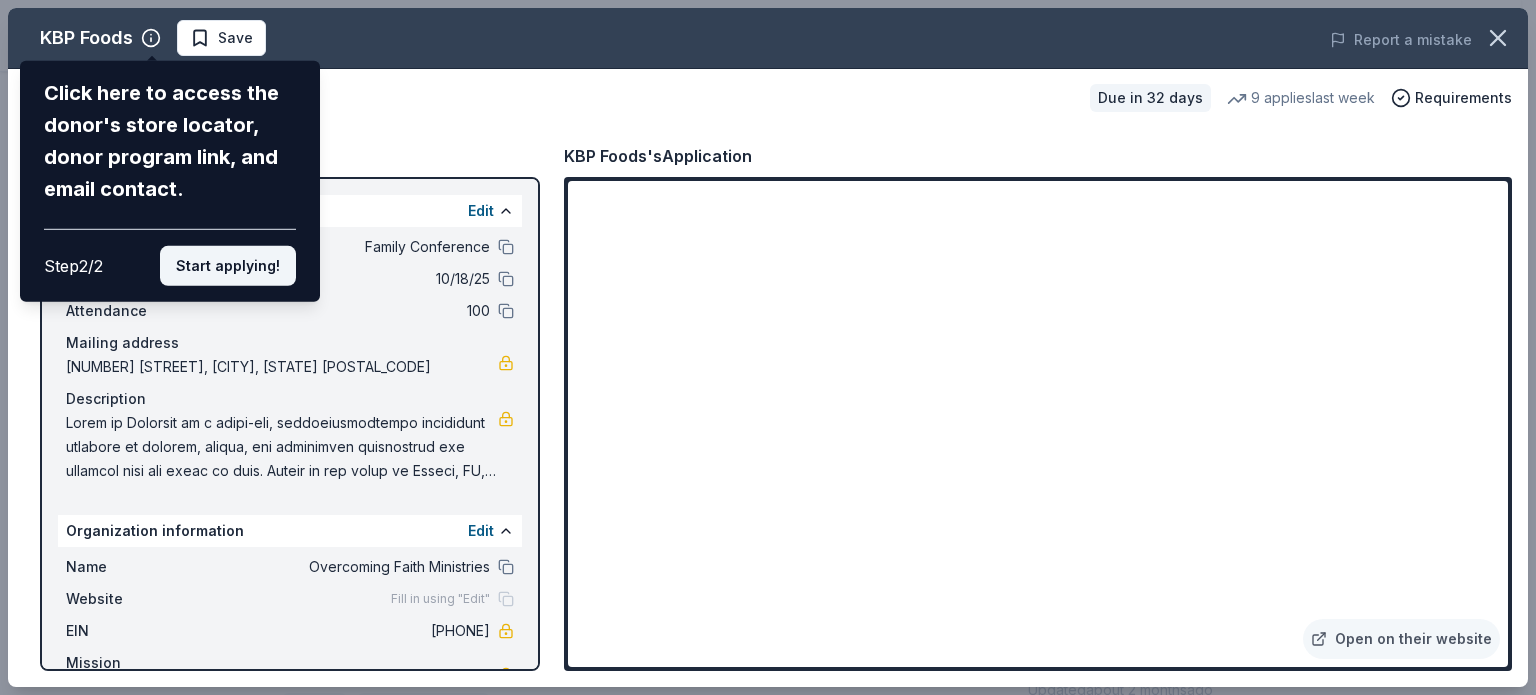 click on "Start applying!" at bounding box center (228, 266) 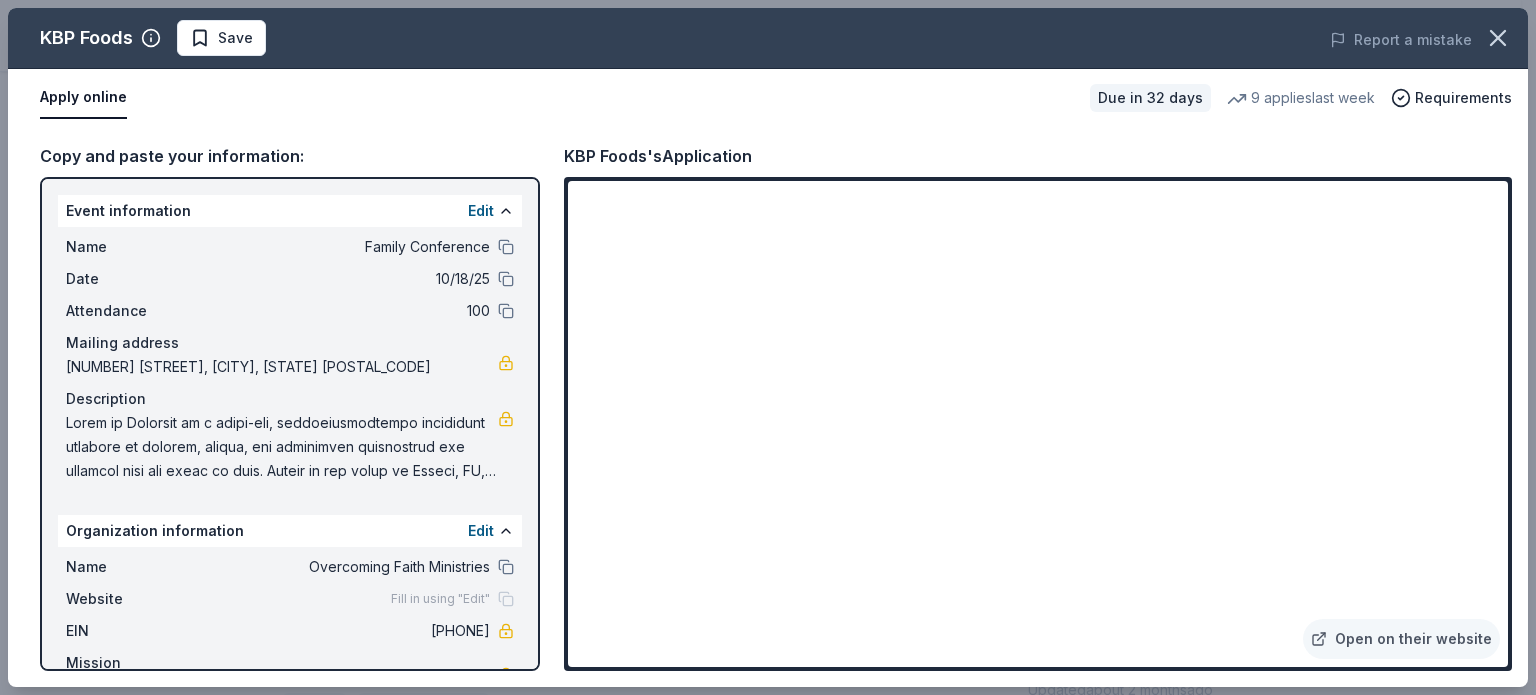 scroll, scrollTop: 52, scrollLeft: 0, axis: vertical 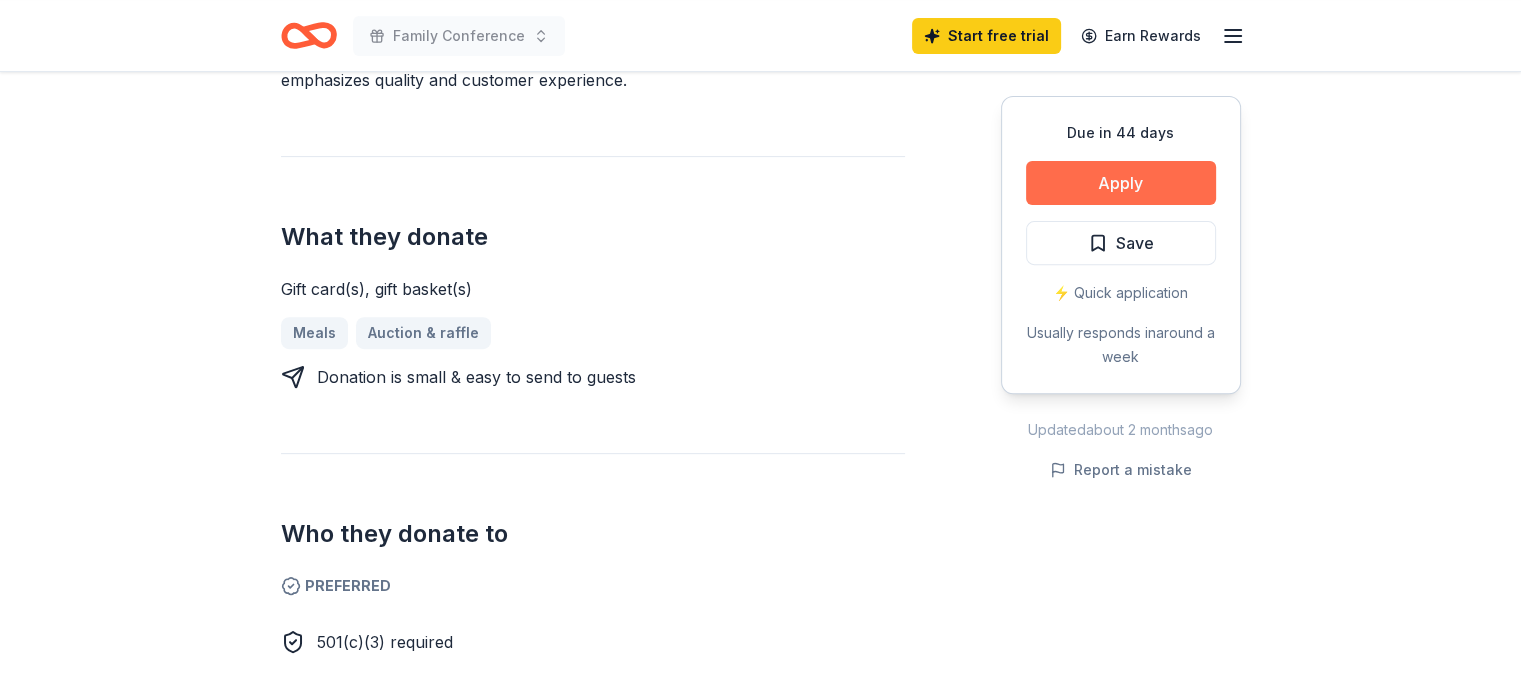 click on "Apply" at bounding box center [1121, 183] 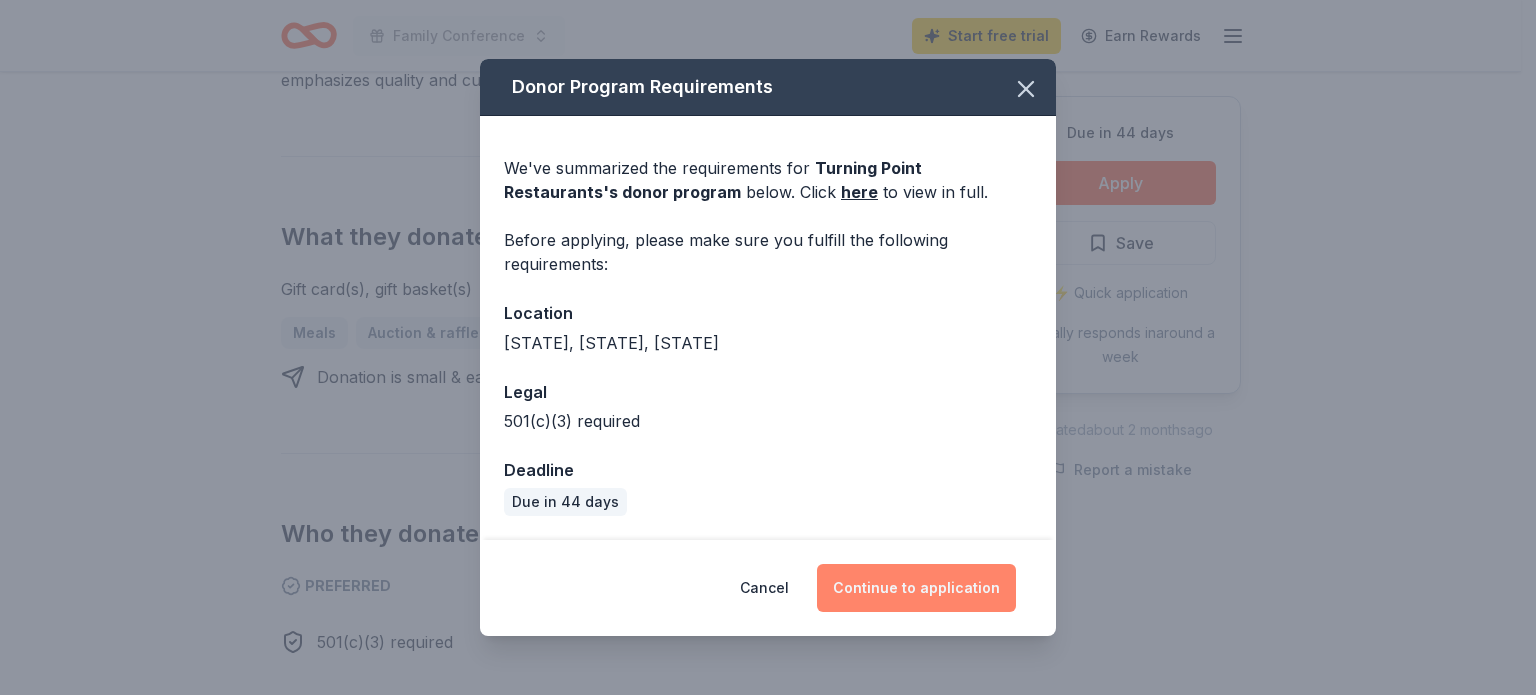 click on "Continue to application" at bounding box center (916, 588) 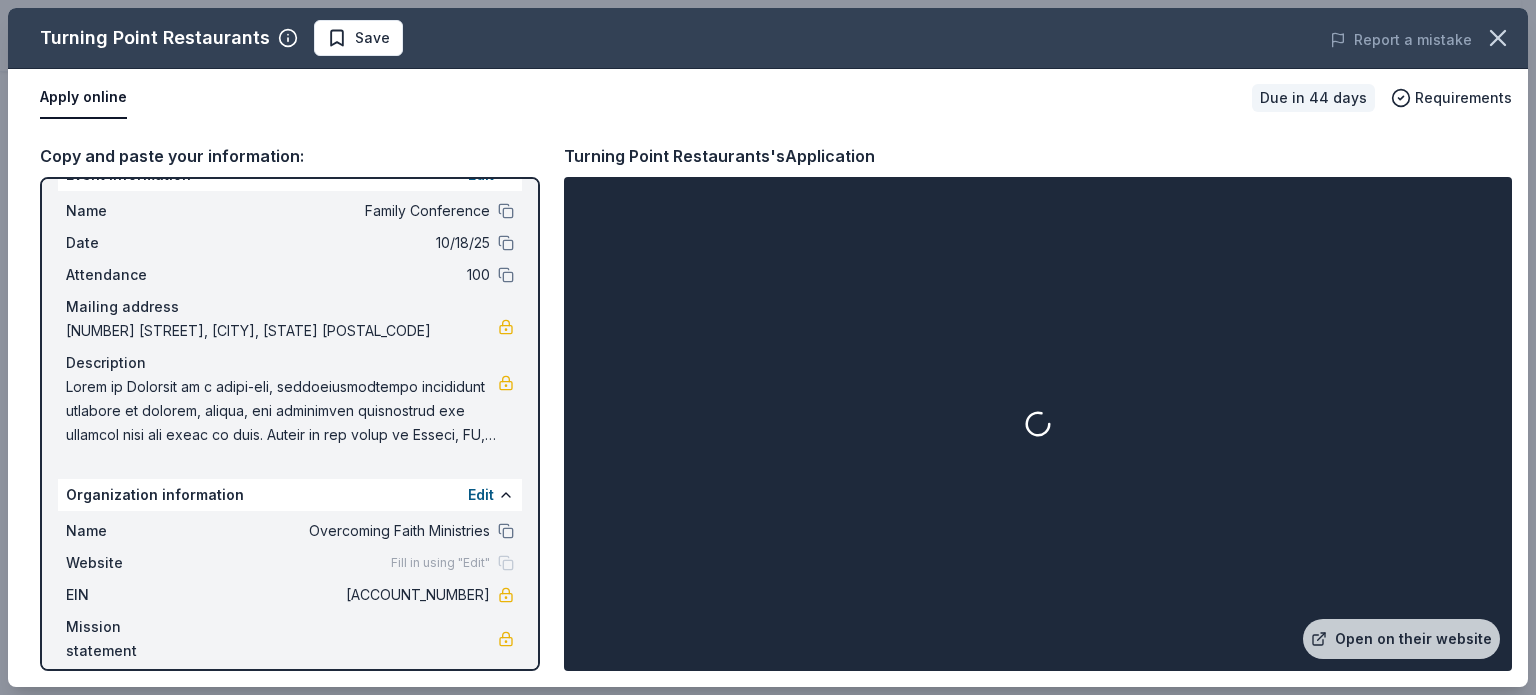 scroll, scrollTop: 52, scrollLeft: 0, axis: vertical 